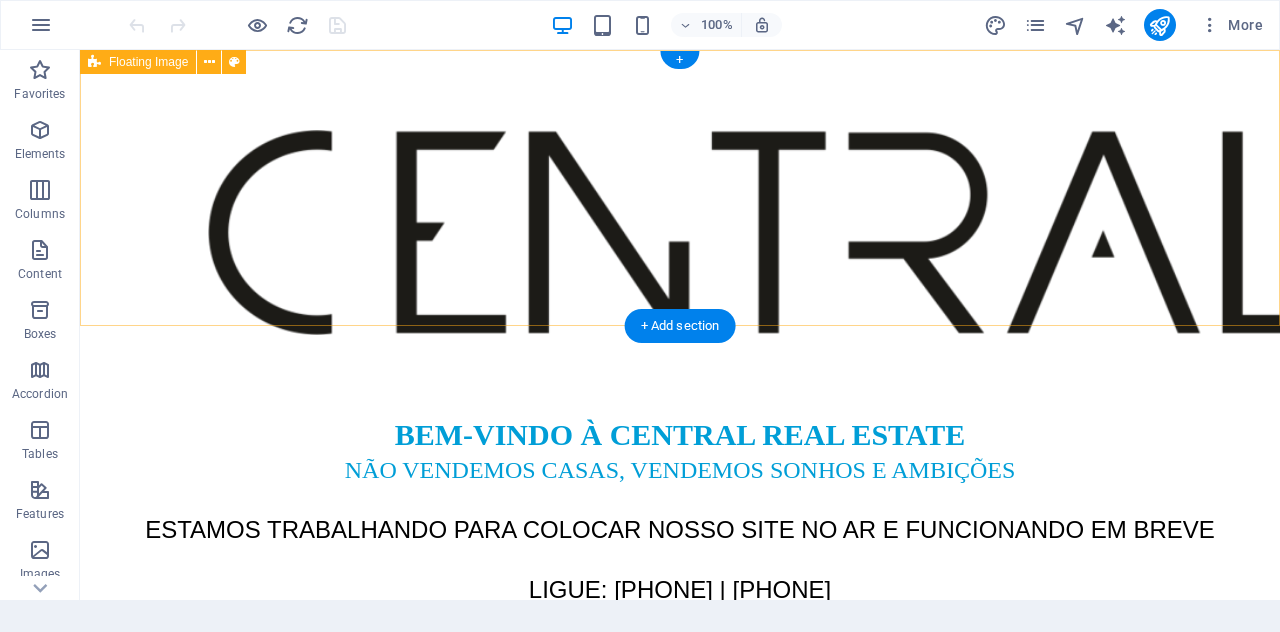 scroll, scrollTop: 0, scrollLeft: 0, axis: both 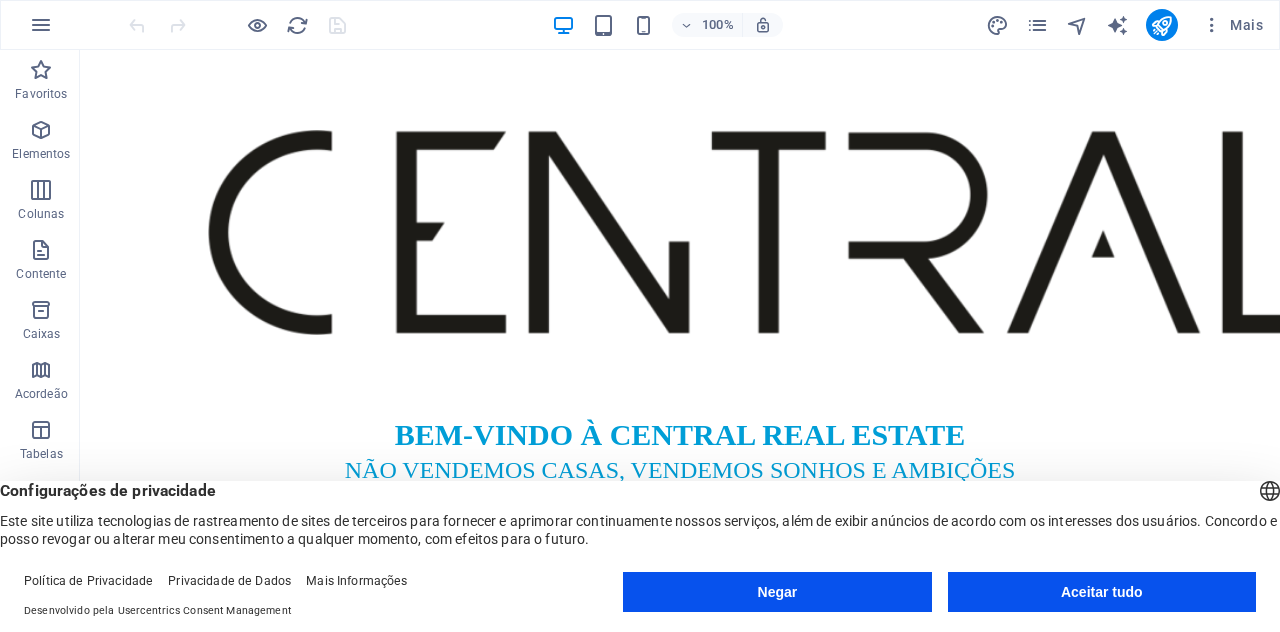 drag, startPoint x: 1099, startPoint y: 589, endPoint x: 1016, endPoint y: 538, distance: 97.41663 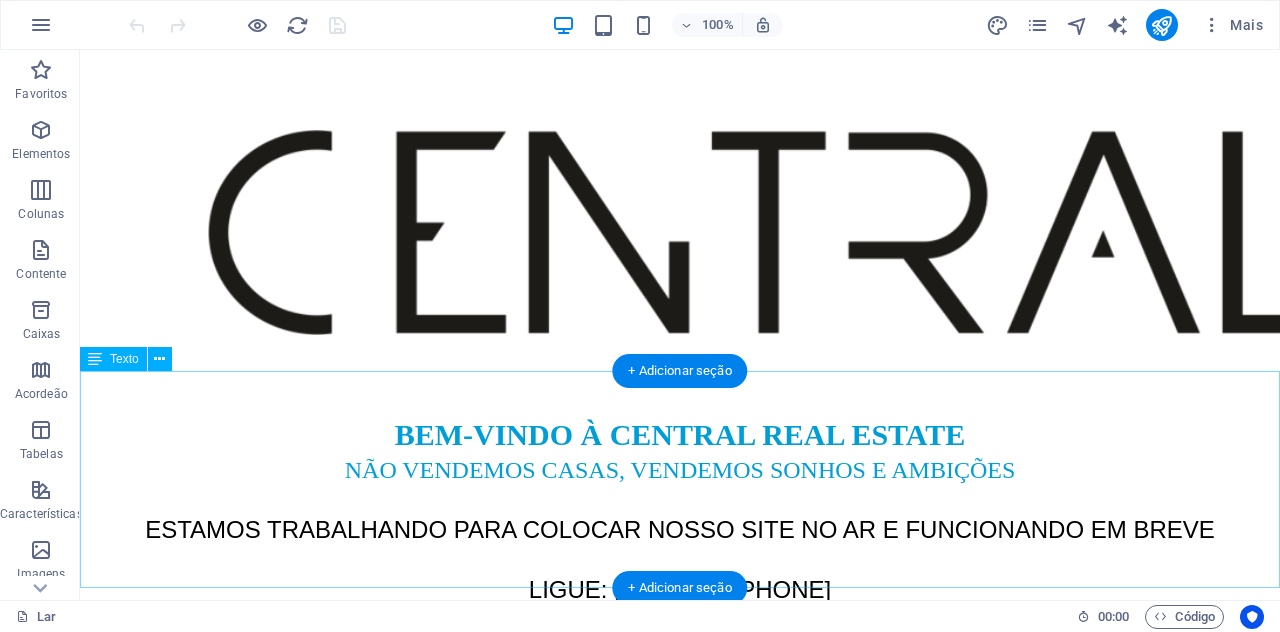 click on "LIGUE: [PHONE] | [PHONE]" at bounding box center (680, 589) 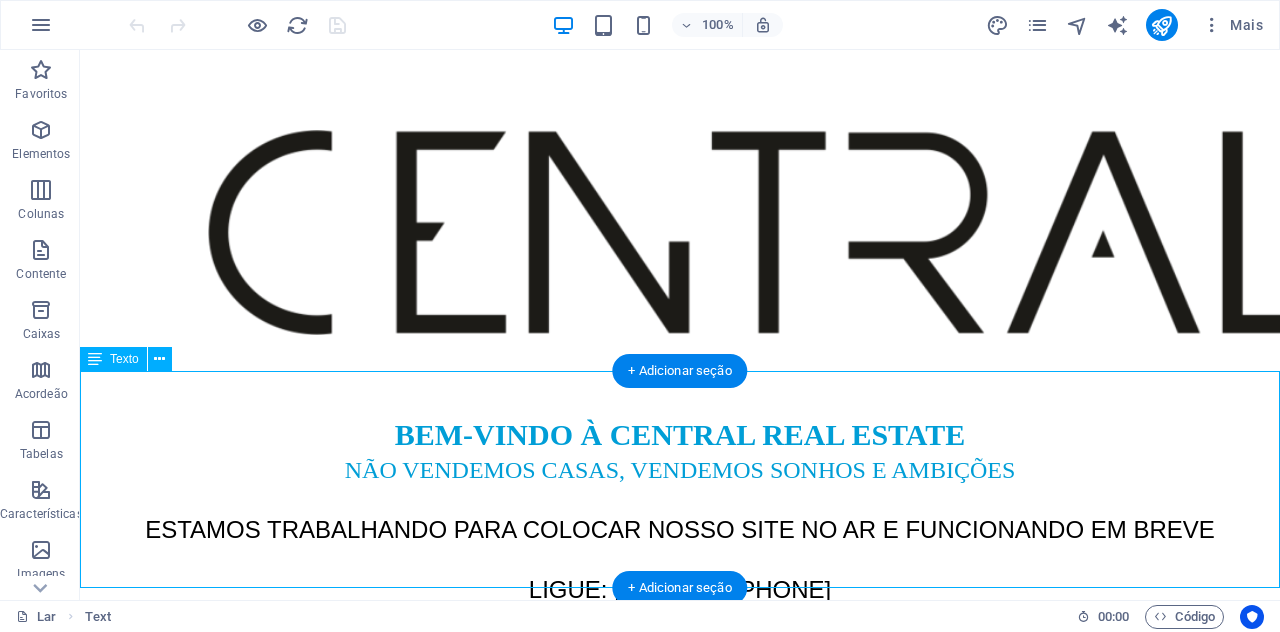 click on "LIGUE: [PHONE] | [PHONE]" at bounding box center (680, 590) 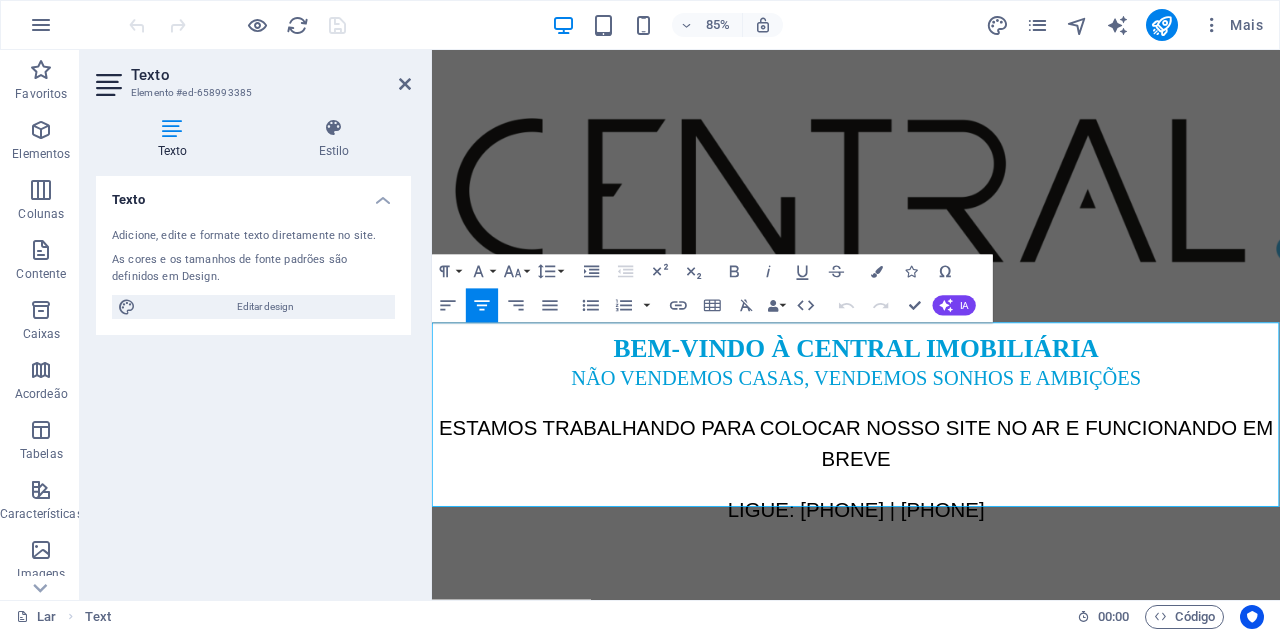 click on "LIGUE: [PHONE] | [PHONE]" at bounding box center (931, 591) 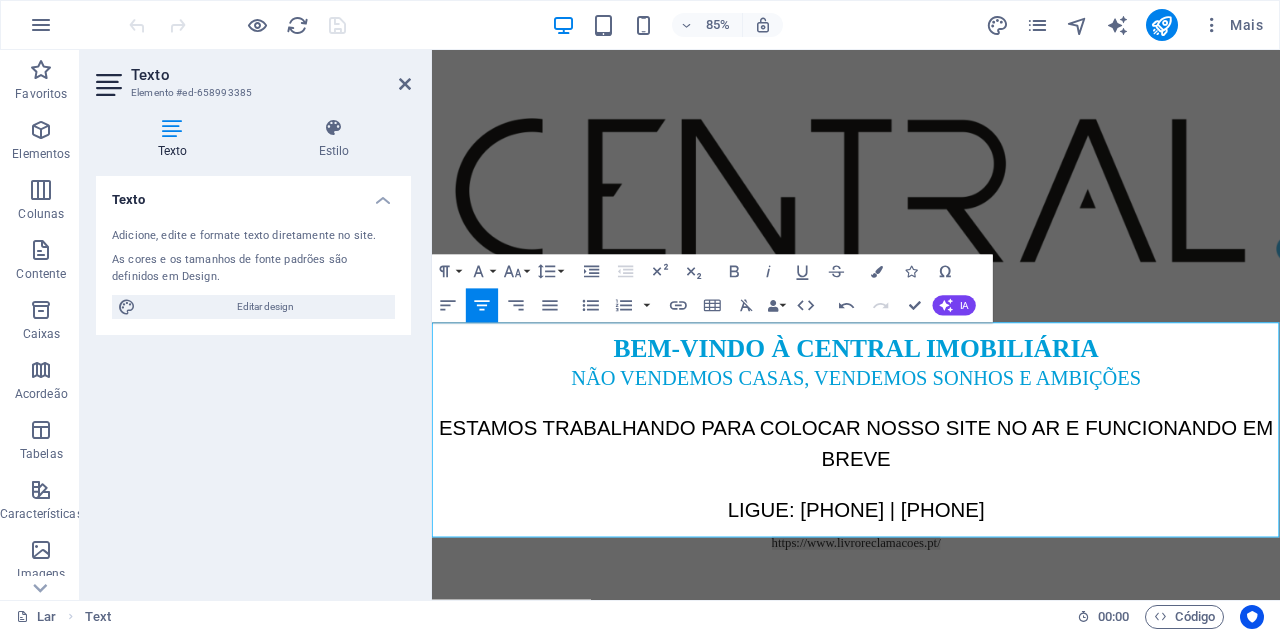click on "https://www.livroreclamacoes.pt/" at bounding box center [931, 630] 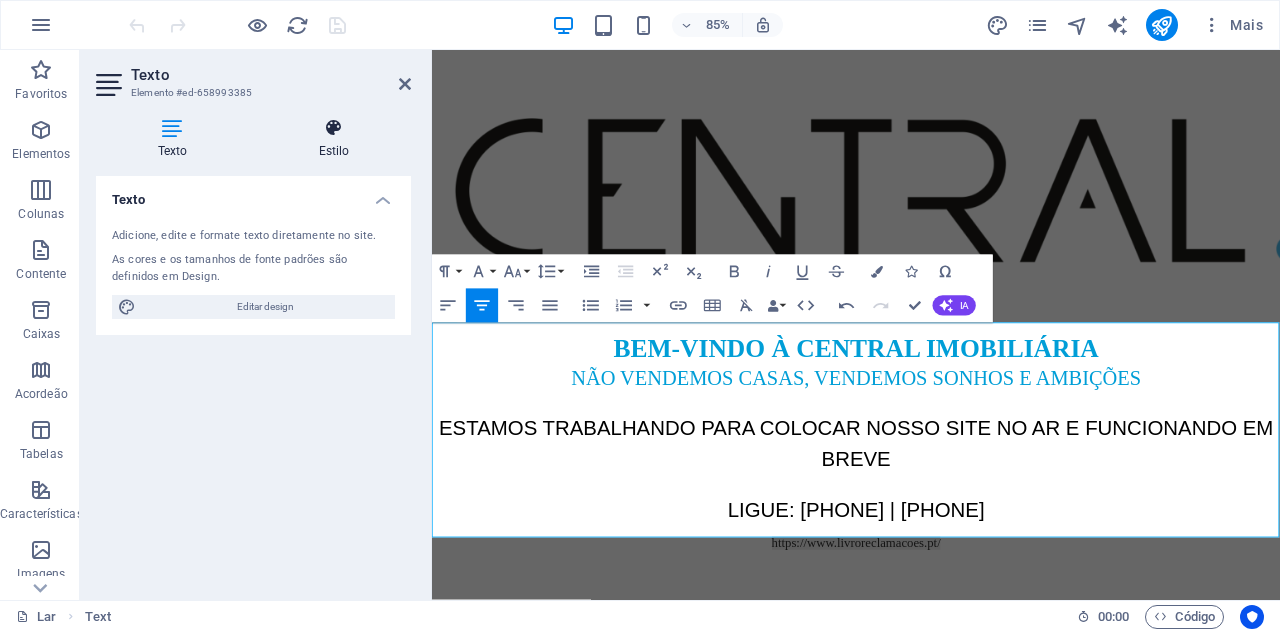 click at bounding box center [334, 128] 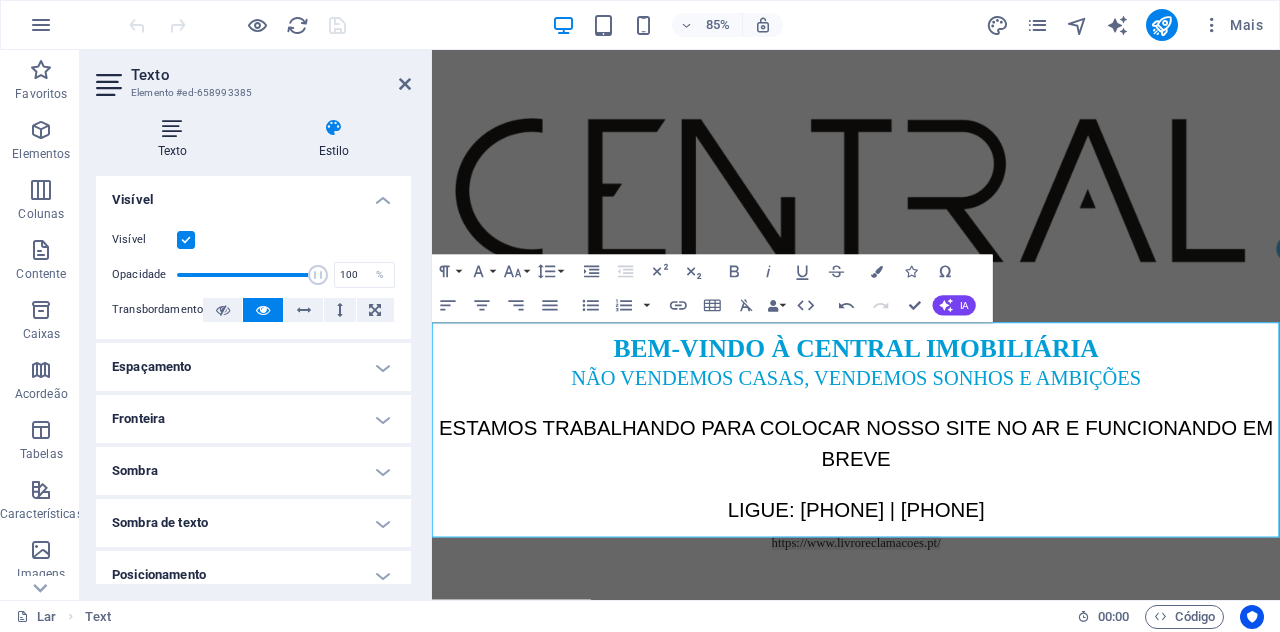 click at bounding box center (172, 128) 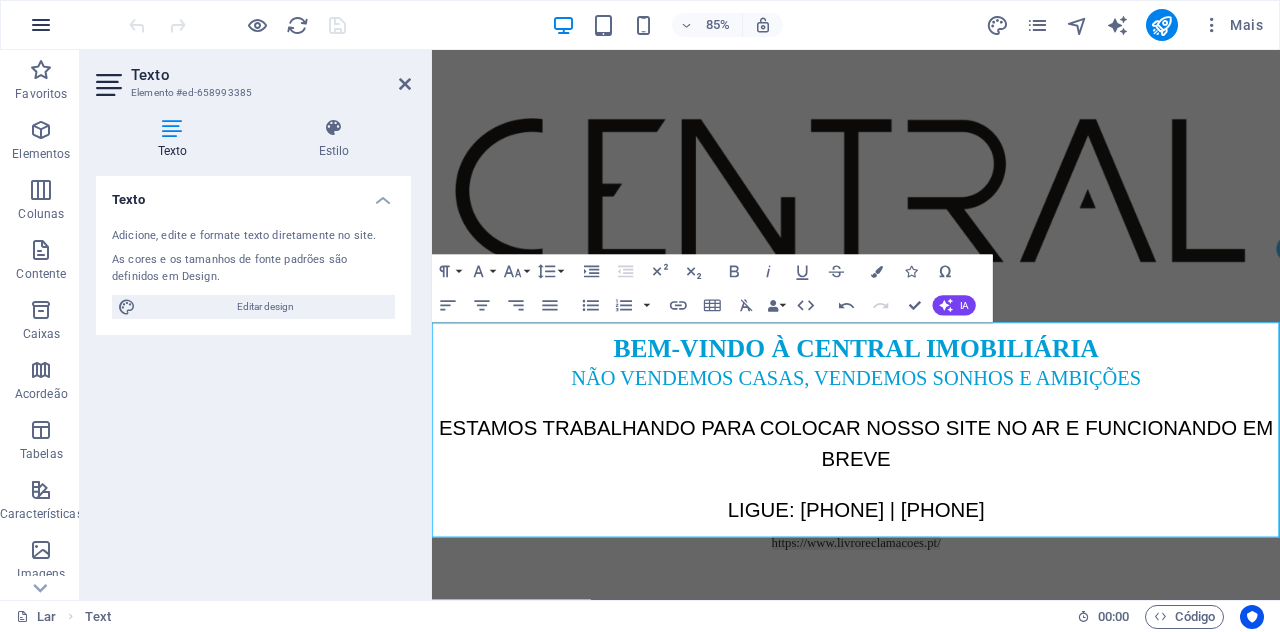 click at bounding box center [41, 25] 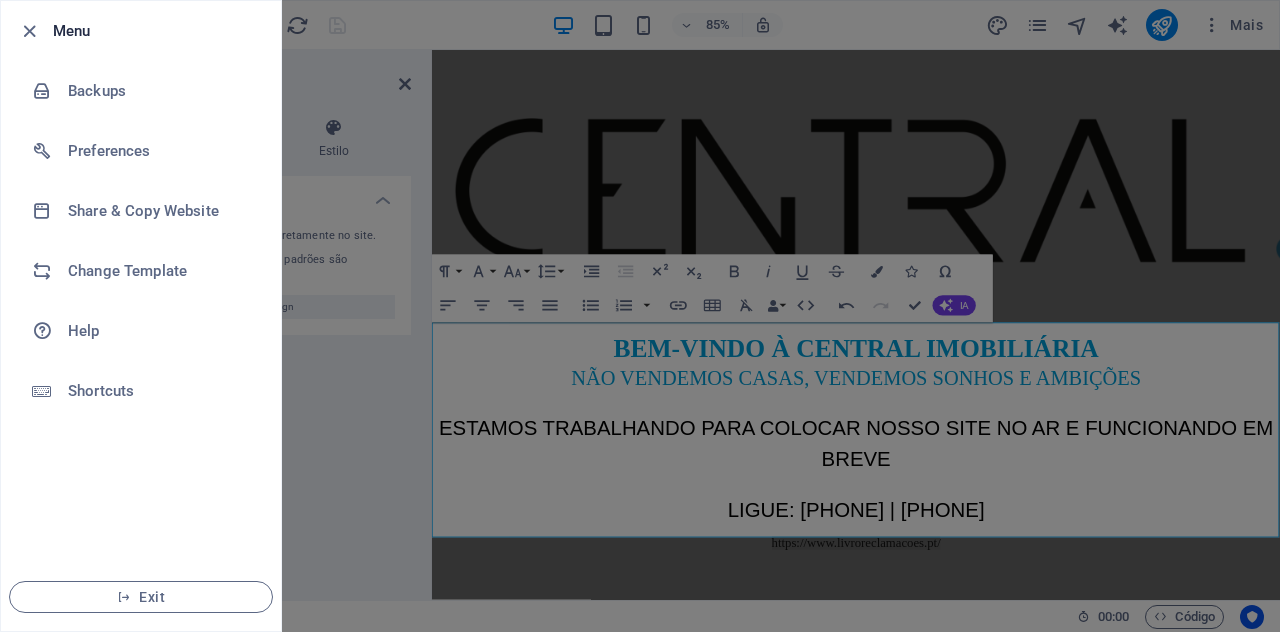 click at bounding box center (640, 316) 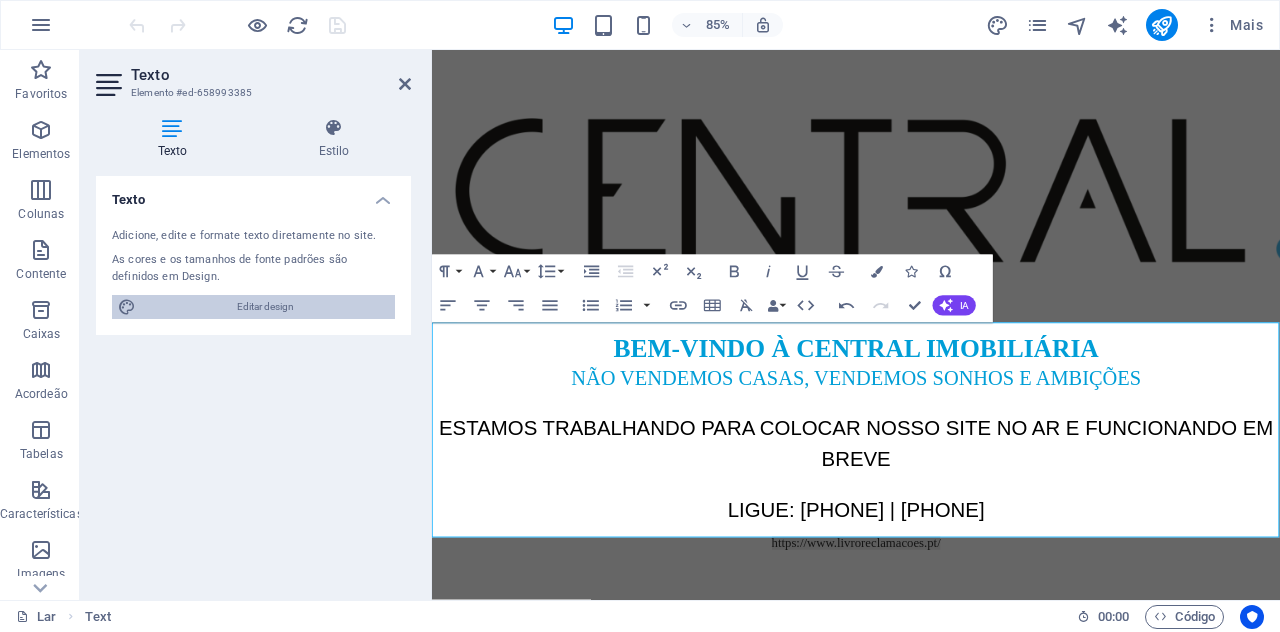 click on "Editar design" at bounding box center [265, 306] 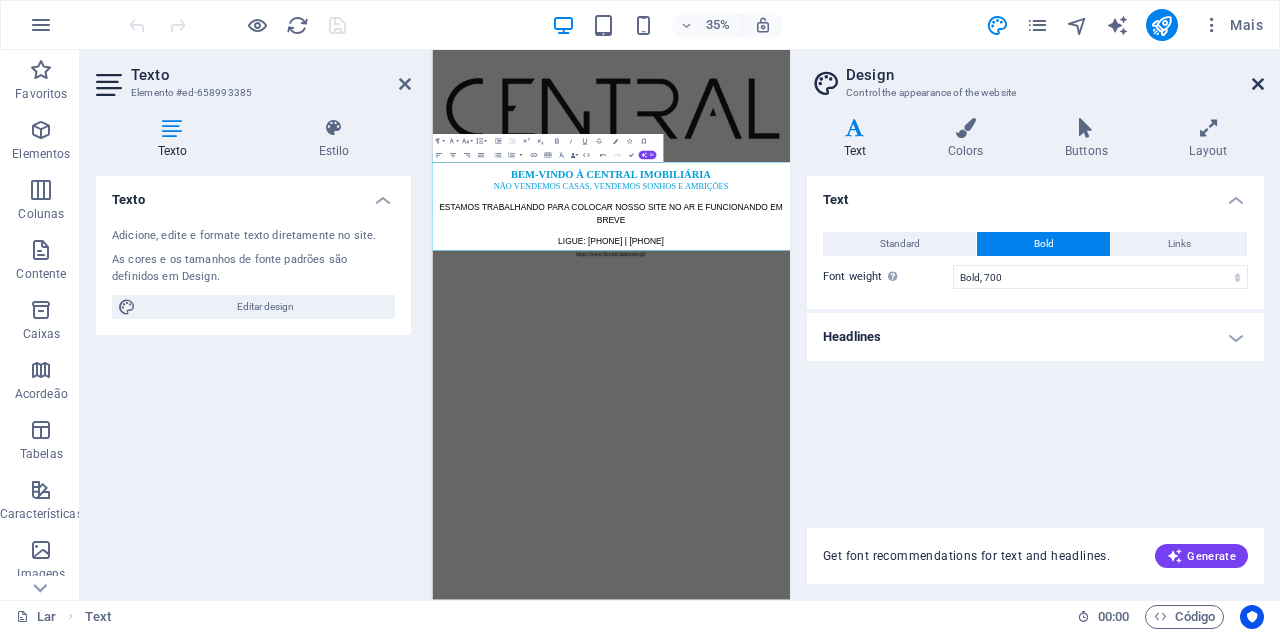 click at bounding box center (1258, 84) 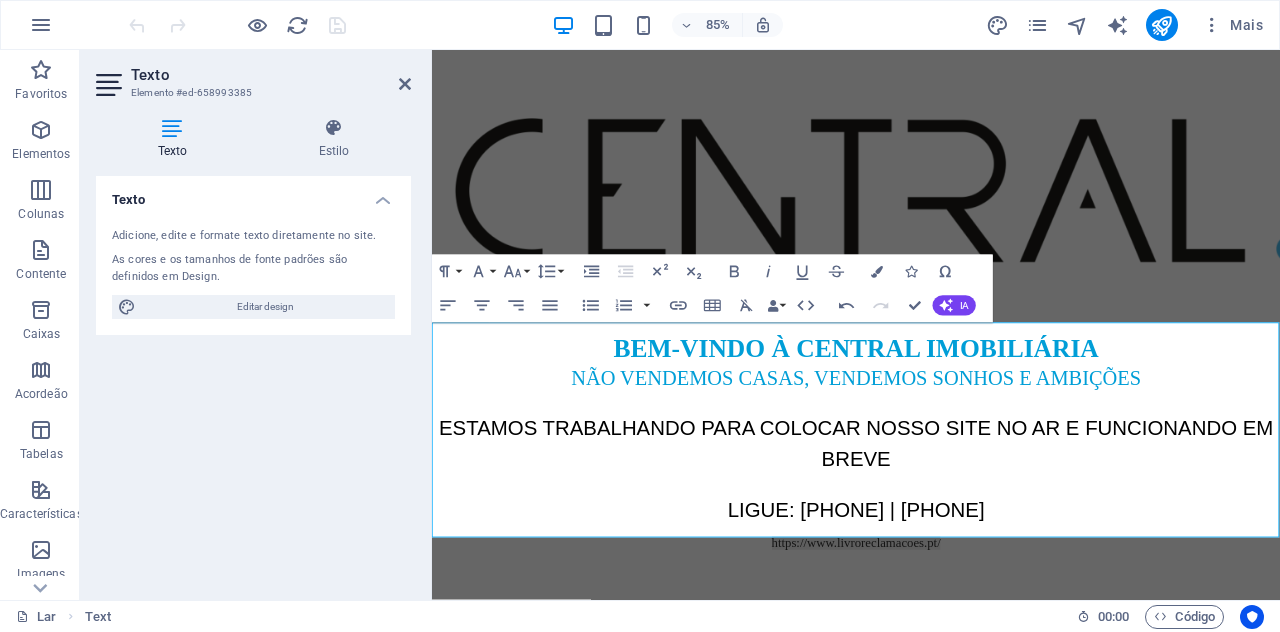 click on "​ https://www.livroreclamacoes.pt/" at bounding box center [931, 627] 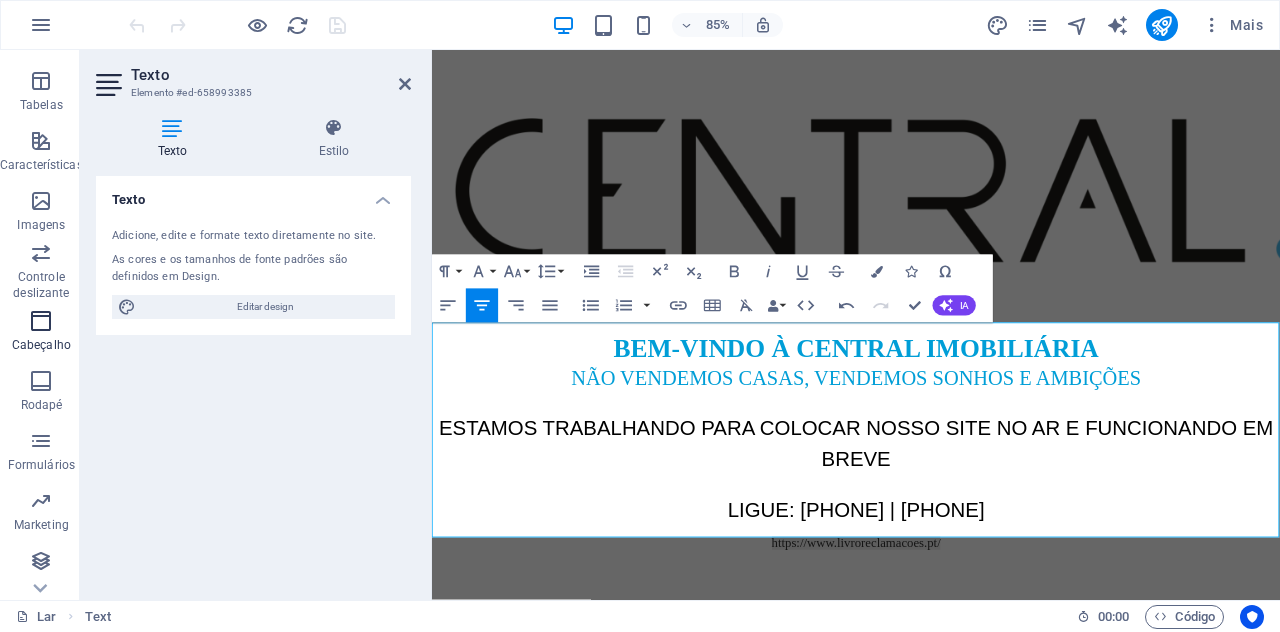 scroll, scrollTop: 350, scrollLeft: 0, axis: vertical 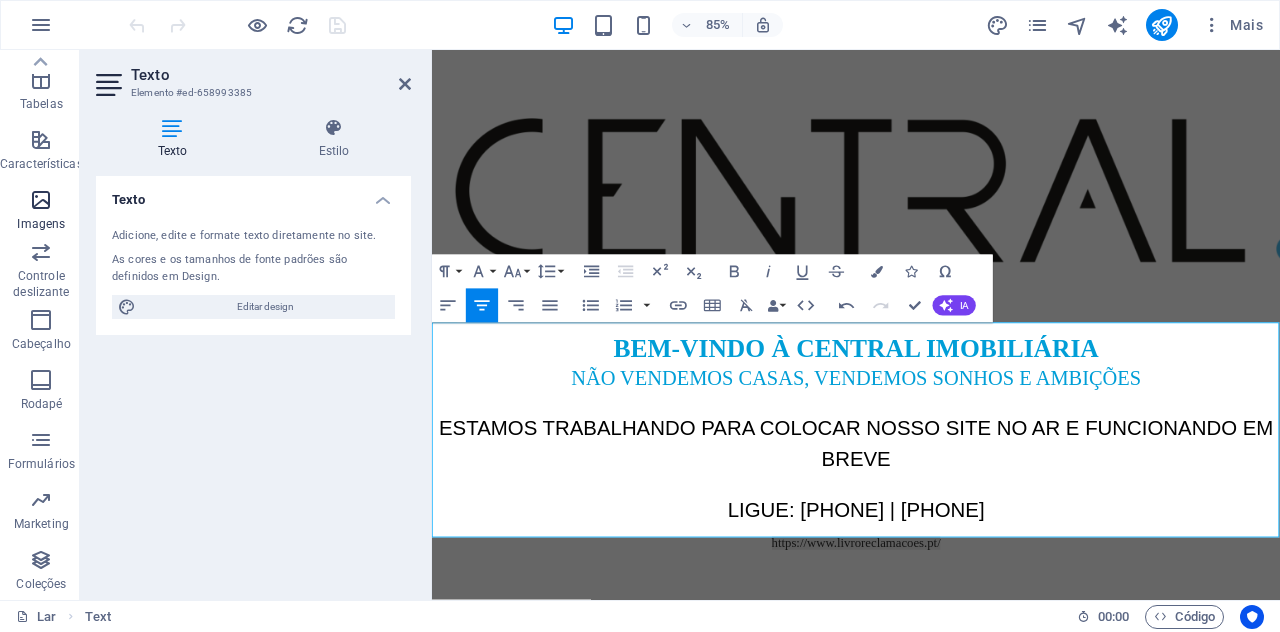 click at bounding box center [41, 200] 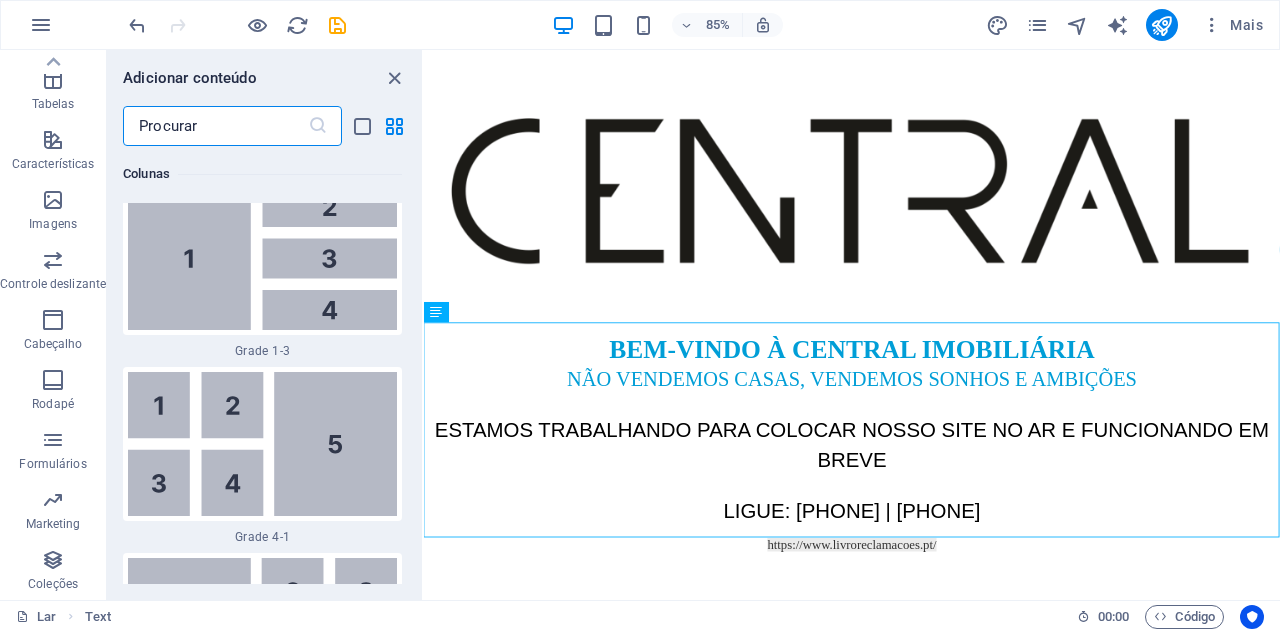 scroll, scrollTop: 18504, scrollLeft: 0, axis: vertical 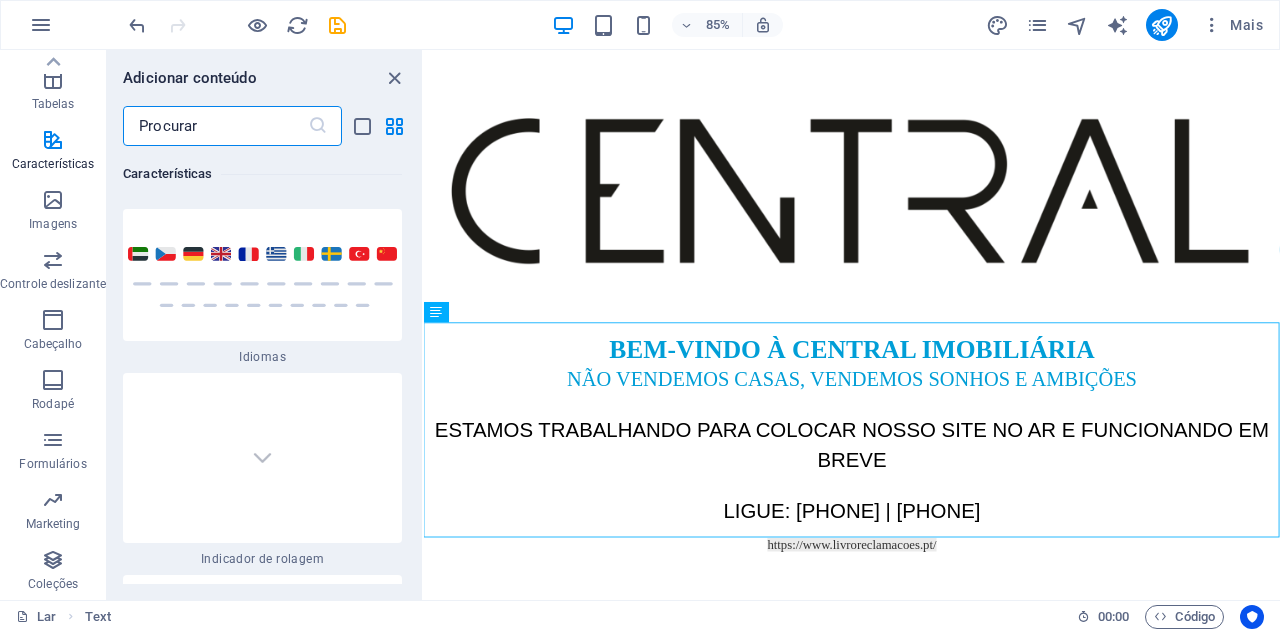 click at bounding box center (318, 126) 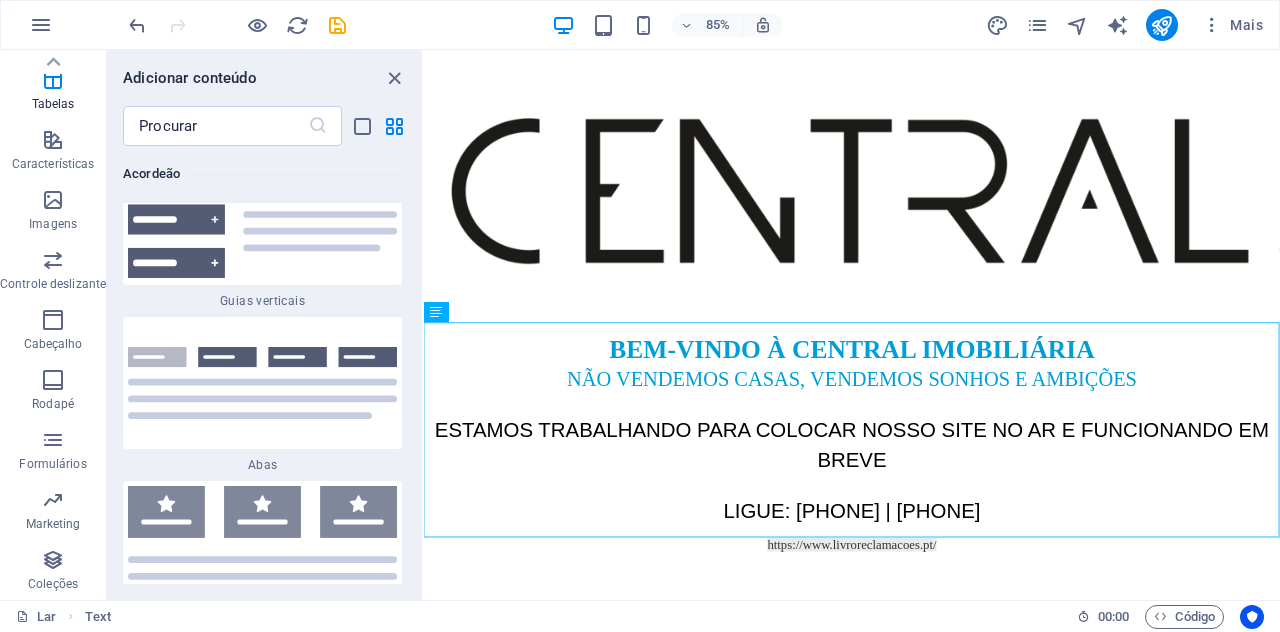 scroll, scrollTop: 12404, scrollLeft: 0, axis: vertical 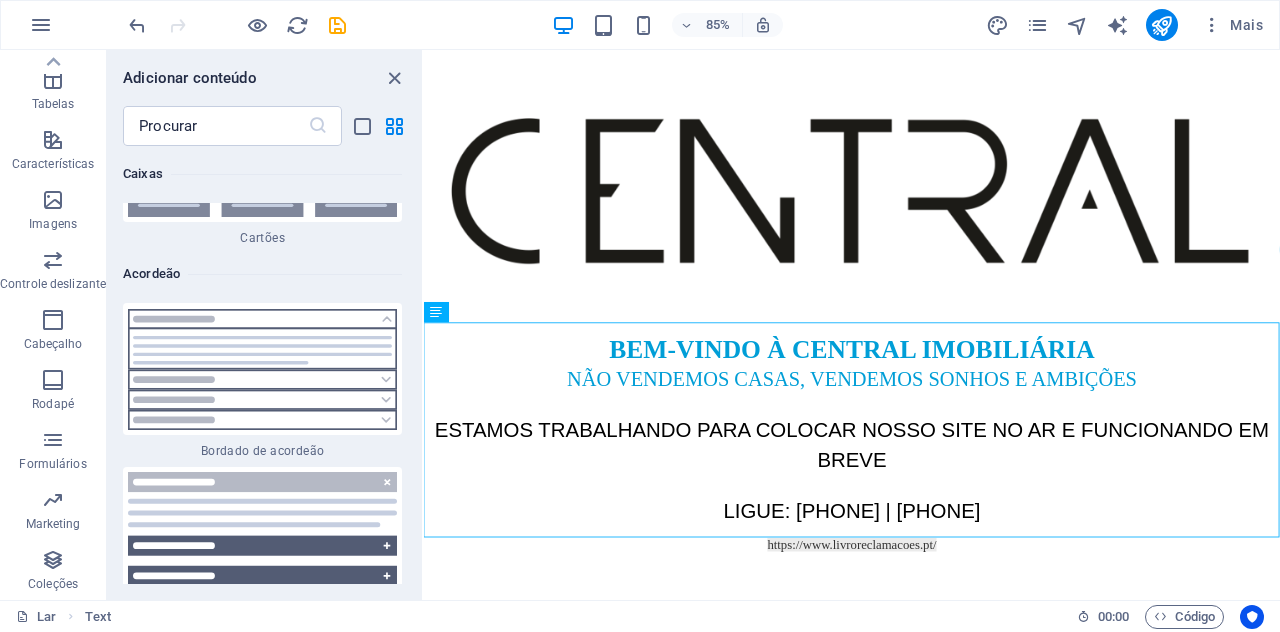 drag, startPoint x: 416, startPoint y: 289, endPoint x: 403, endPoint y: 247, distance: 43.965897 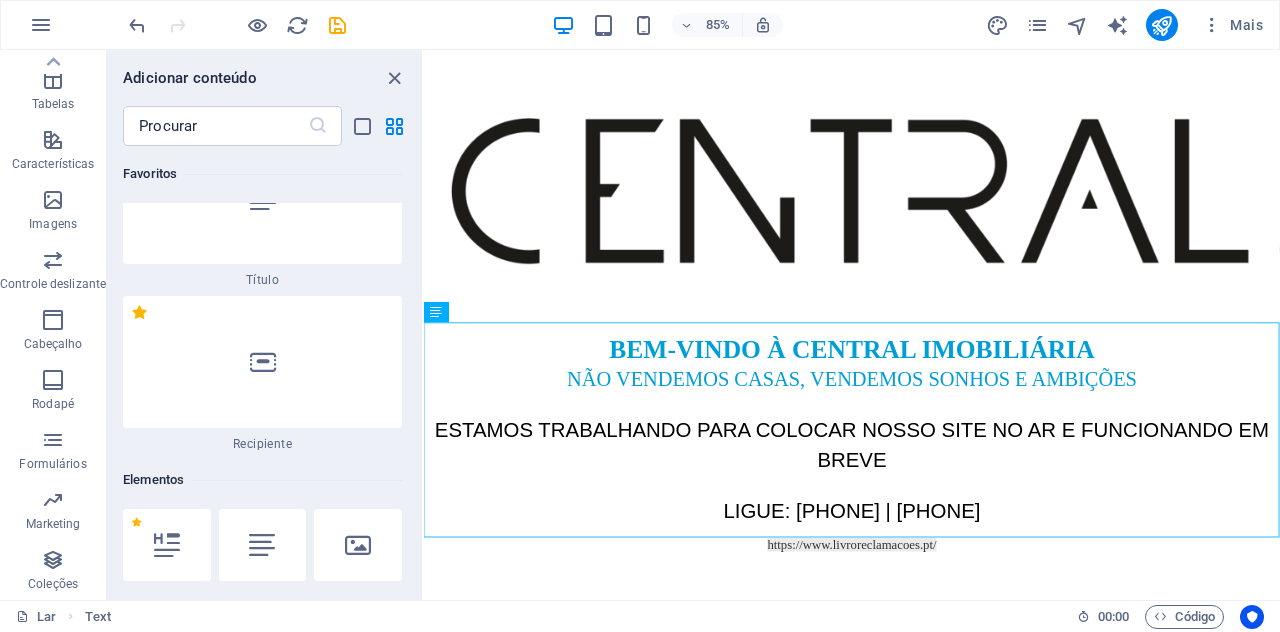 scroll, scrollTop: 0, scrollLeft: 0, axis: both 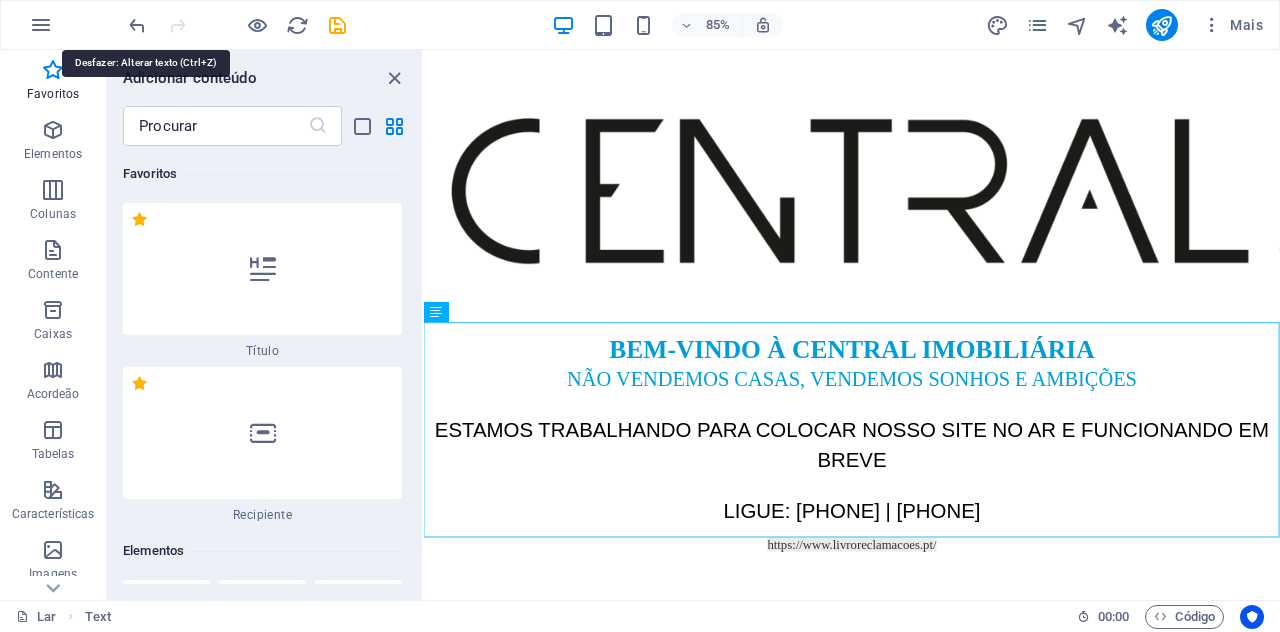 click at bounding box center (137, 25) 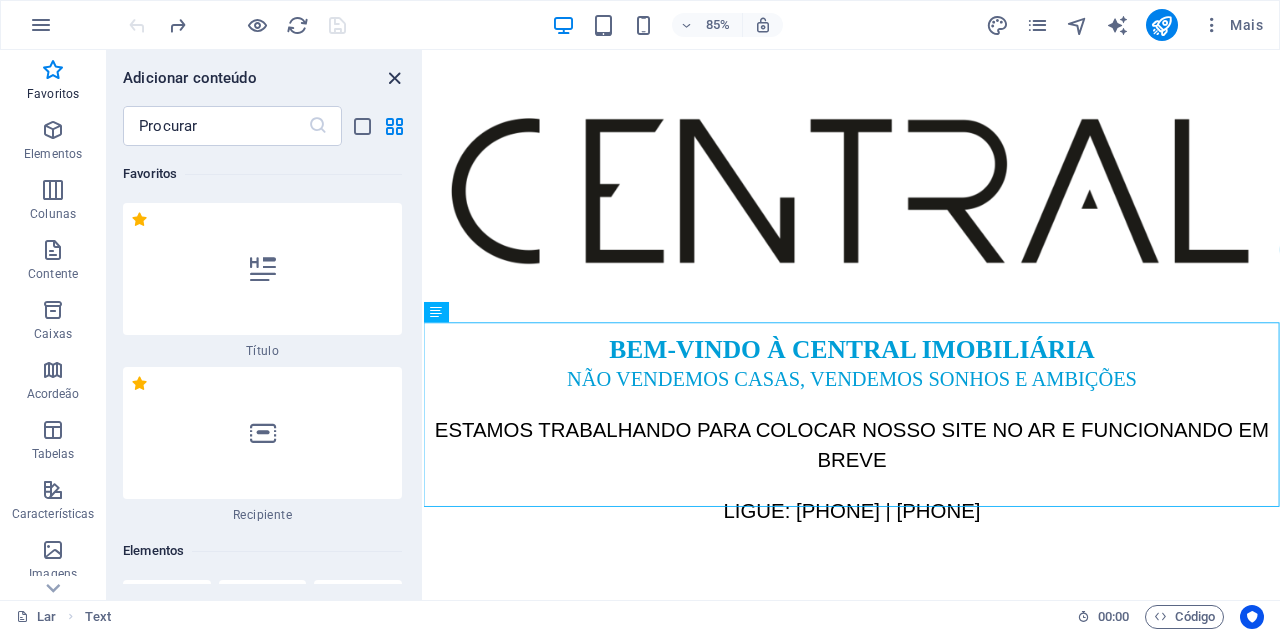 click at bounding box center [394, 78] 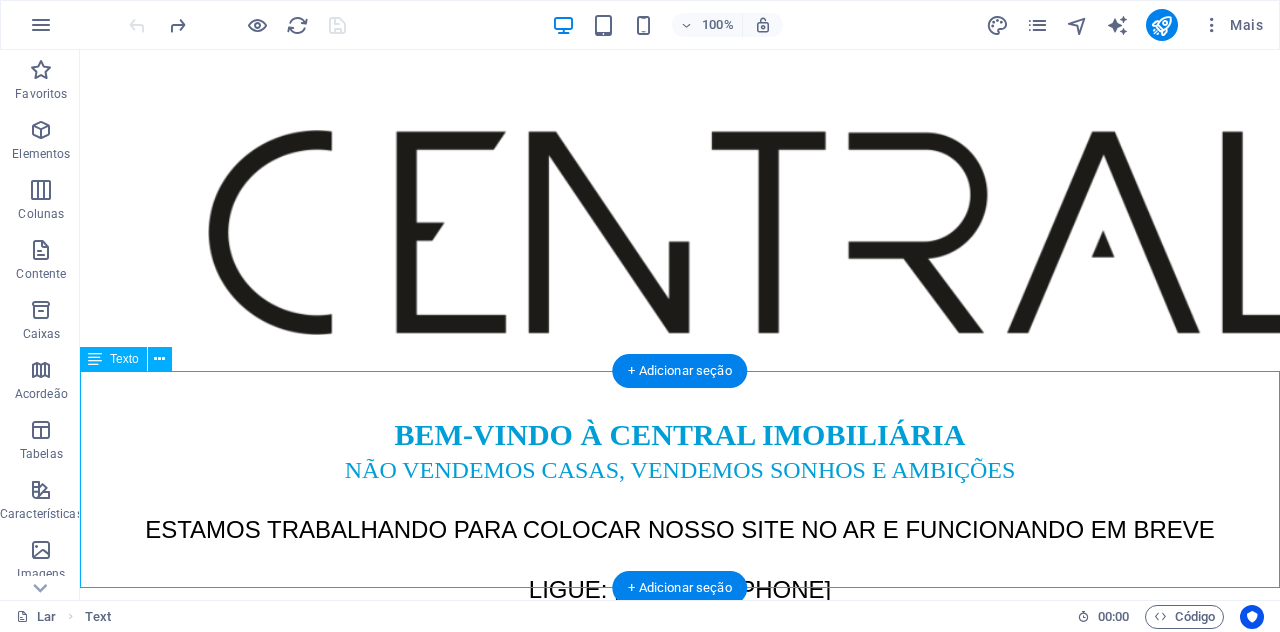 click at bounding box center [680, 620] 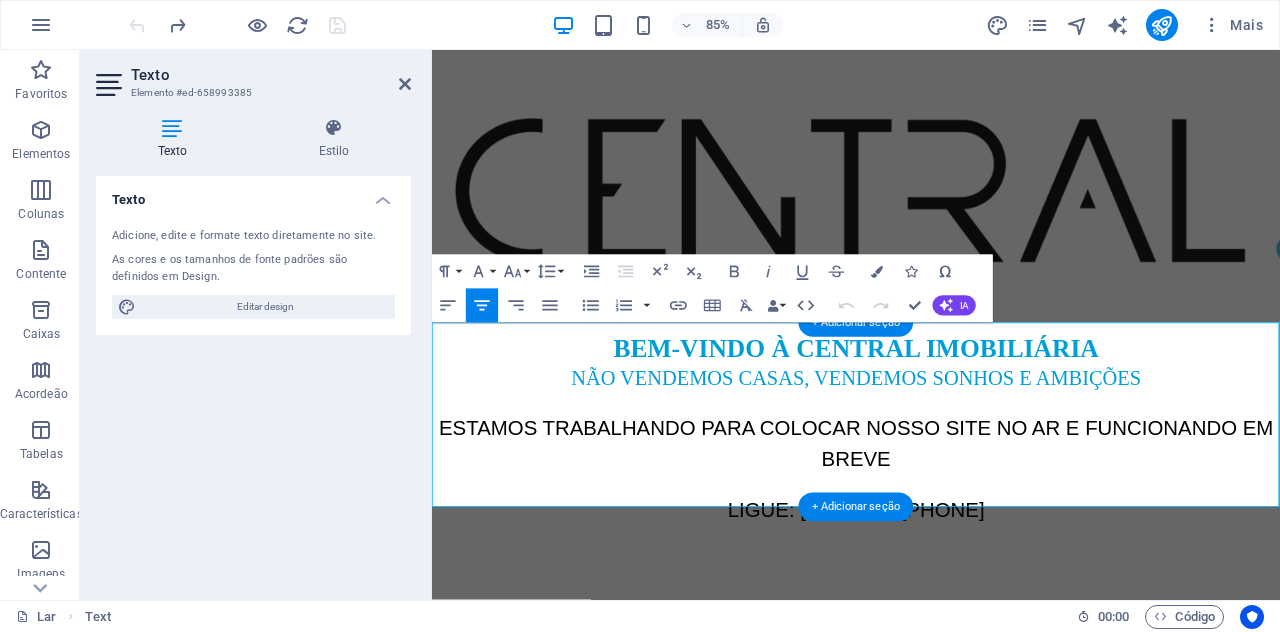click at bounding box center (931, 621) 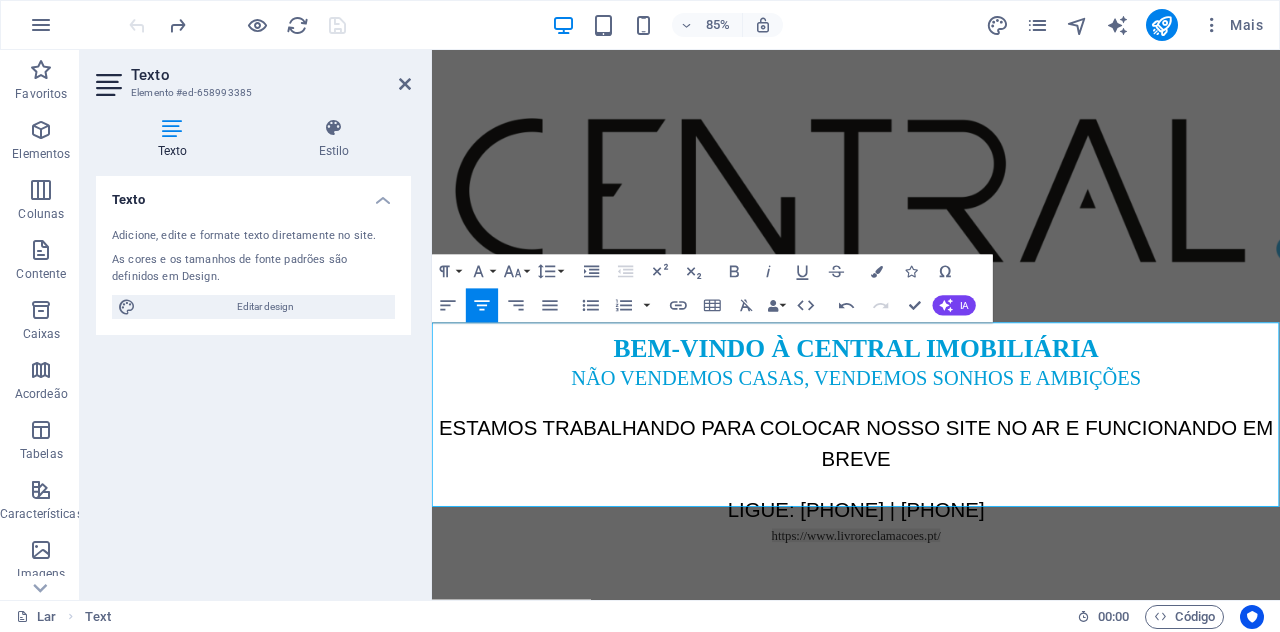 click on "LIGUE: [PHONE] | [PHONE]" at bounding box center [931, 591] 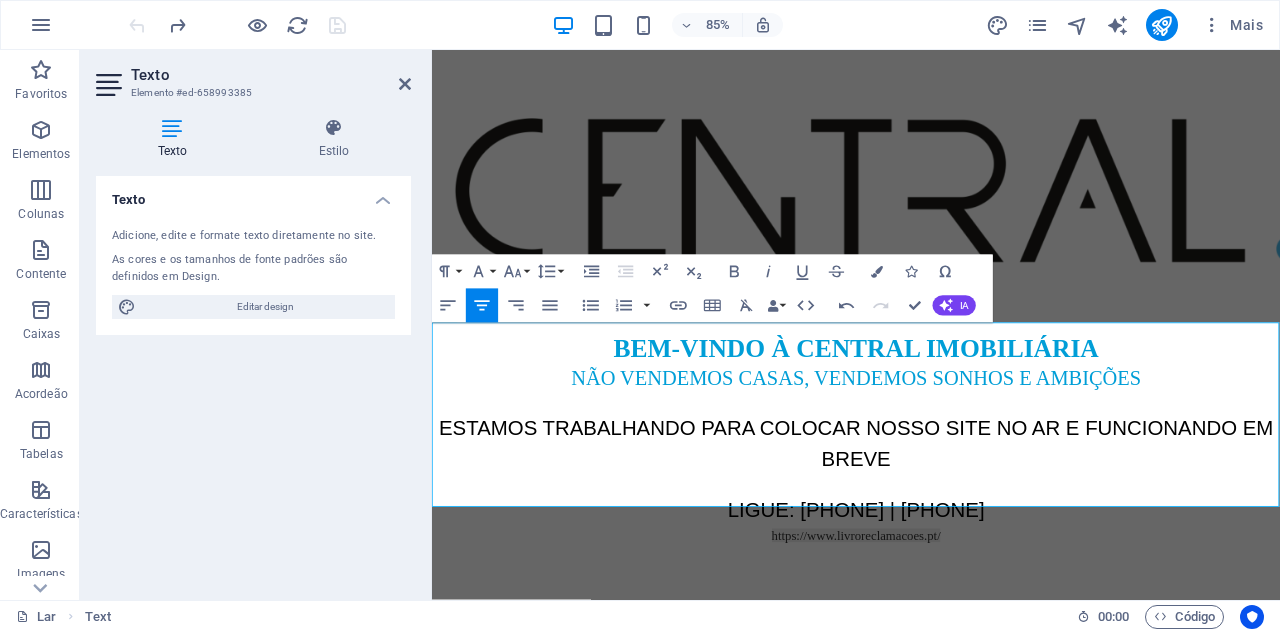 click at bounding box center (237, 25) 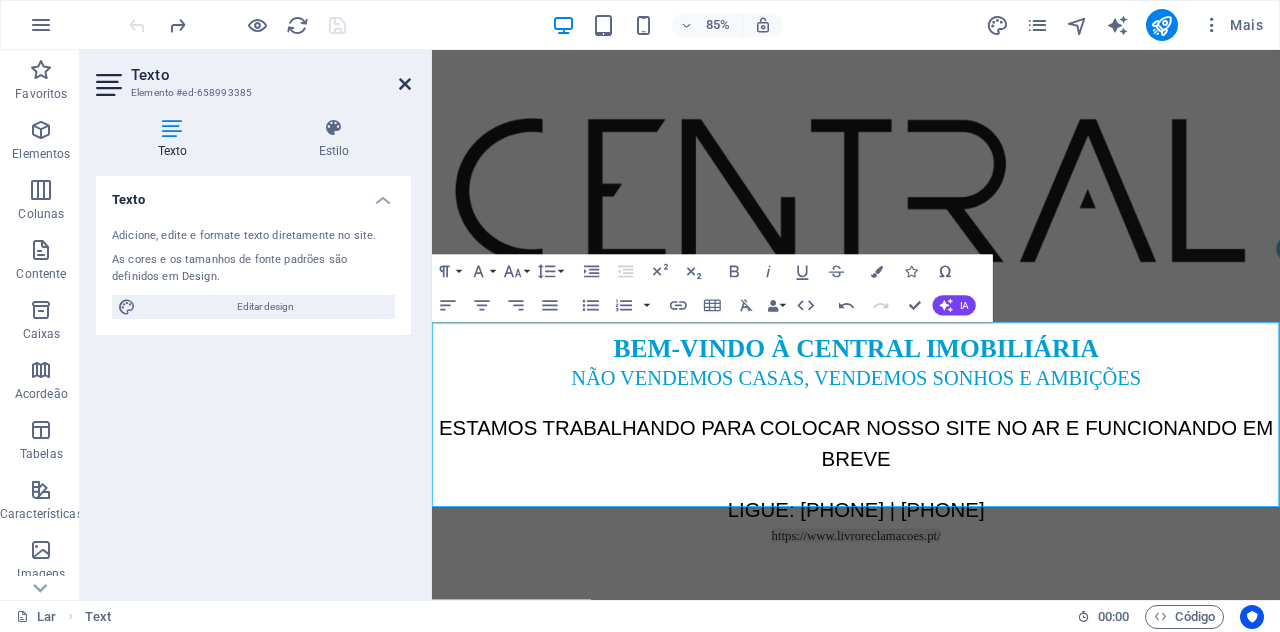 click at bounding box center (405, 84) 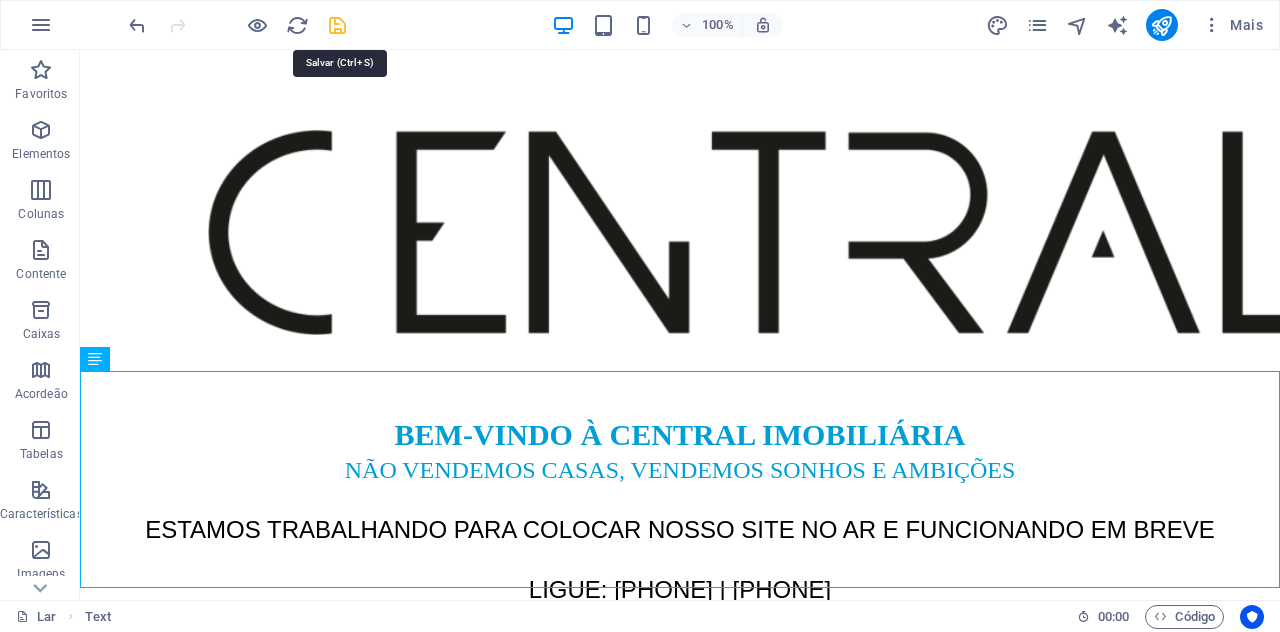 click at bounding box center [337, 25] 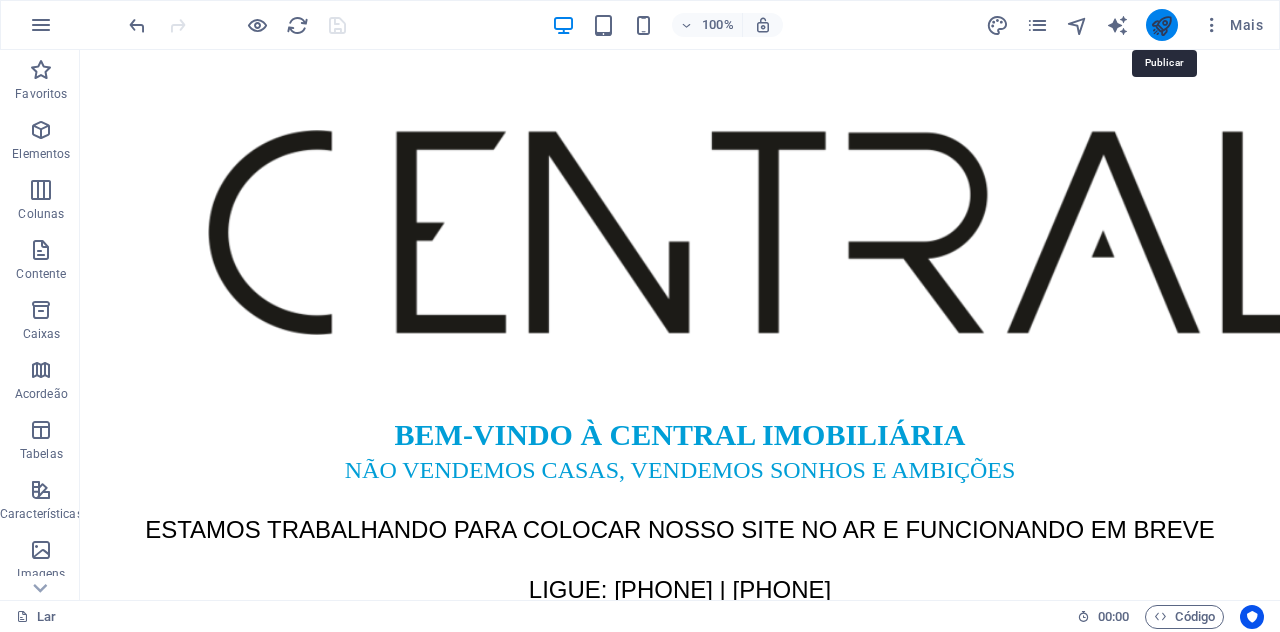 click at bounding box center [1161, 25] 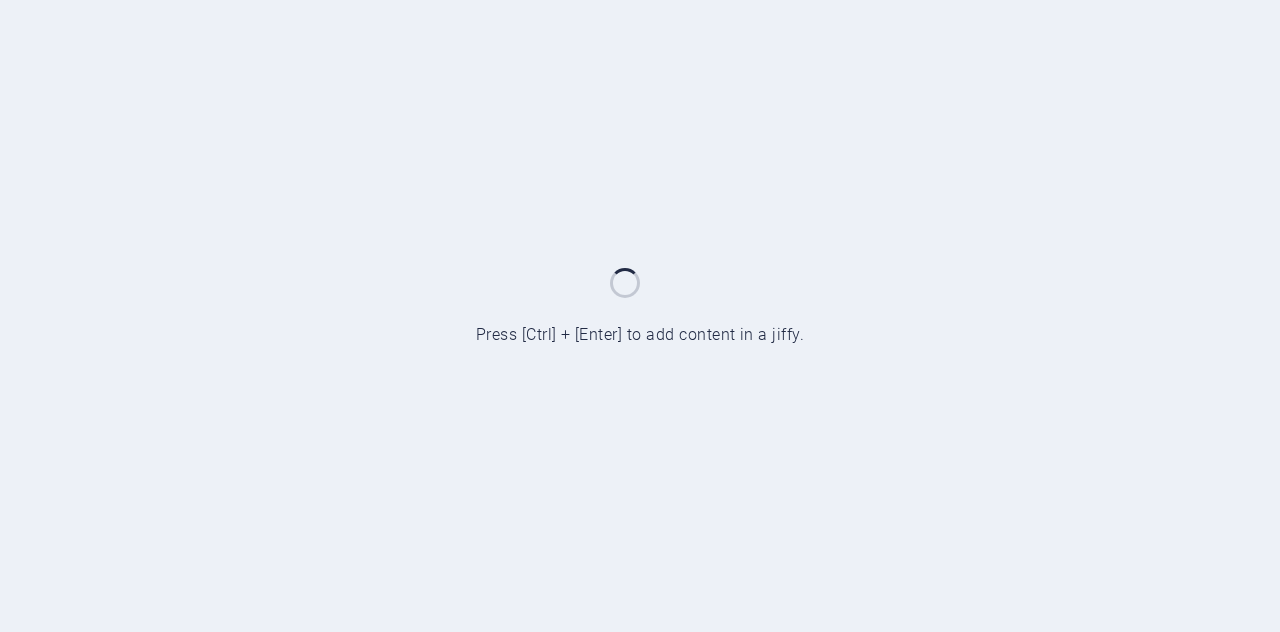scroll, scrollTop: 0, scrollLeft: 0, axis: both 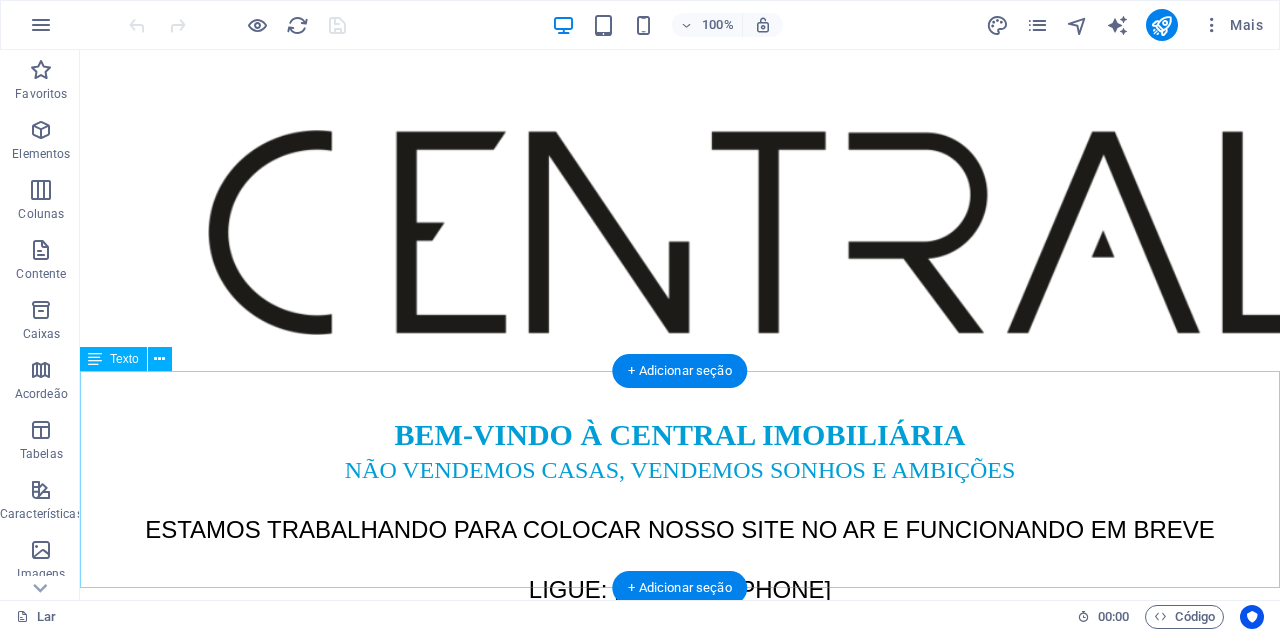 click on "https://www.livroreclamacoes.pt/" at bounding box center [680, 620] 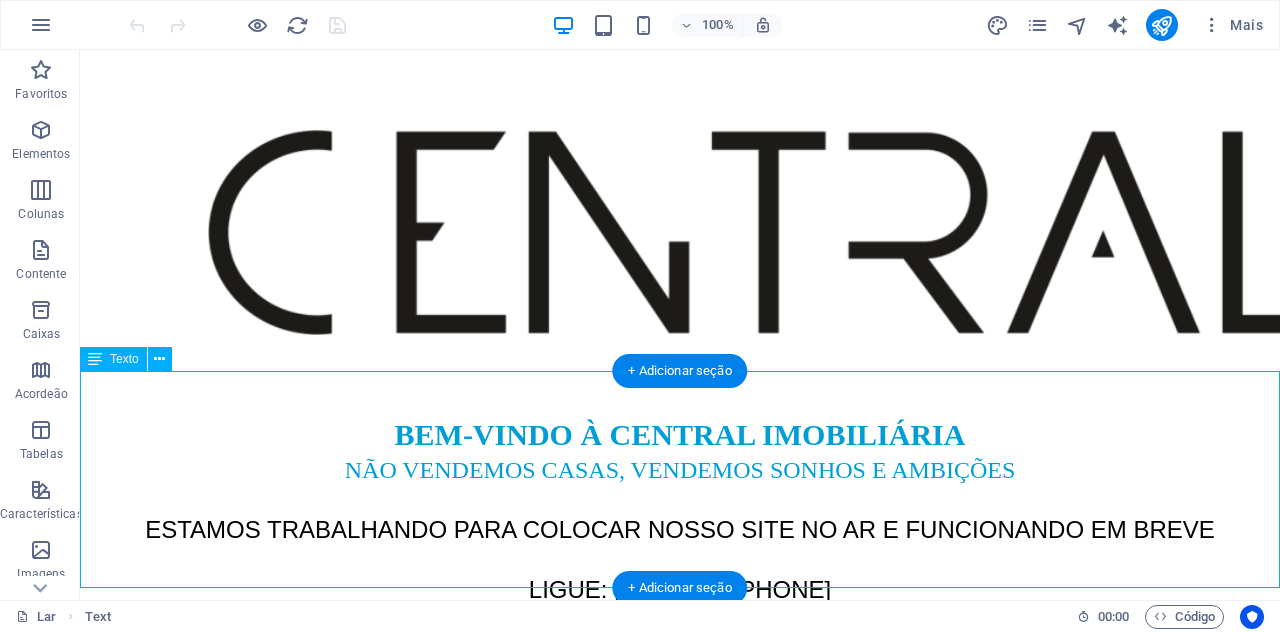 click on "https://www.livroreclamacoes.pt/" at bounding box center [680, 620] 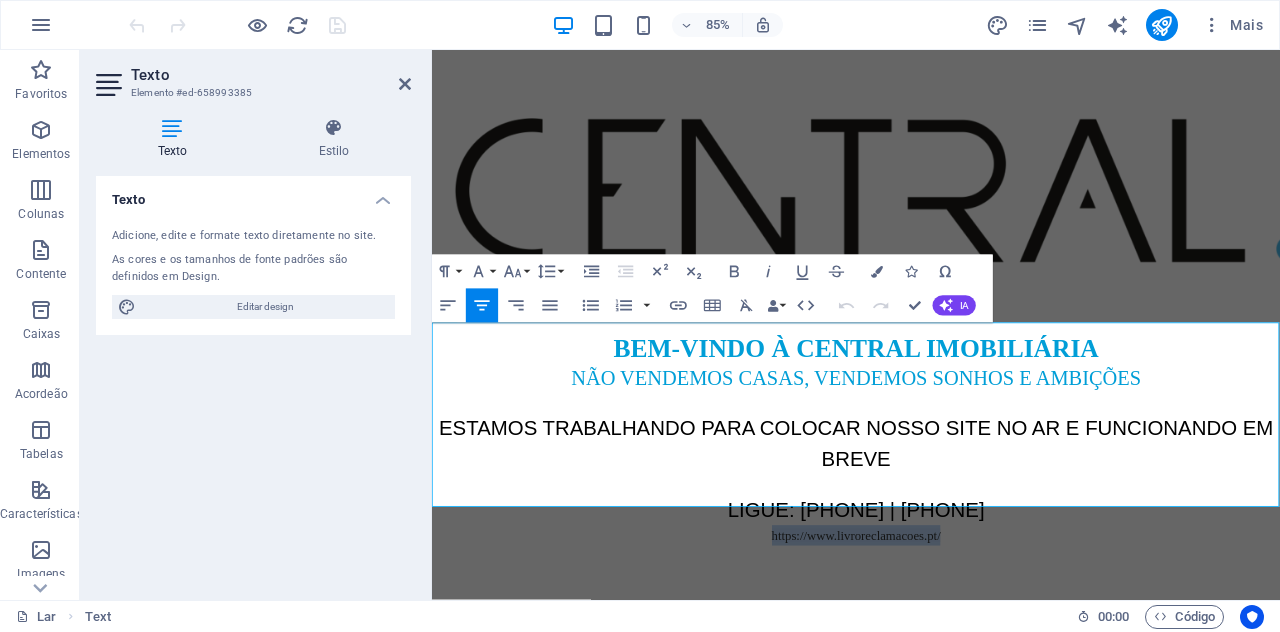 drag, startPoint x: 1076, startPoint y: 570, endPoint x: 813, endPoint y: 593, distance: 264.00378 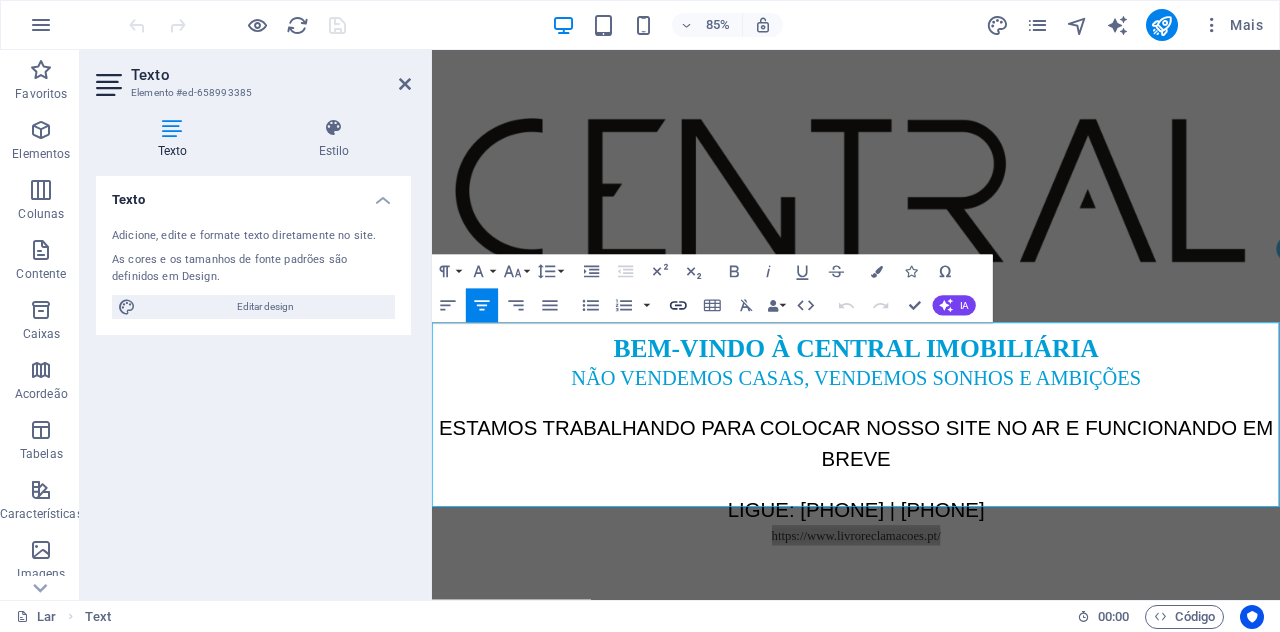 click 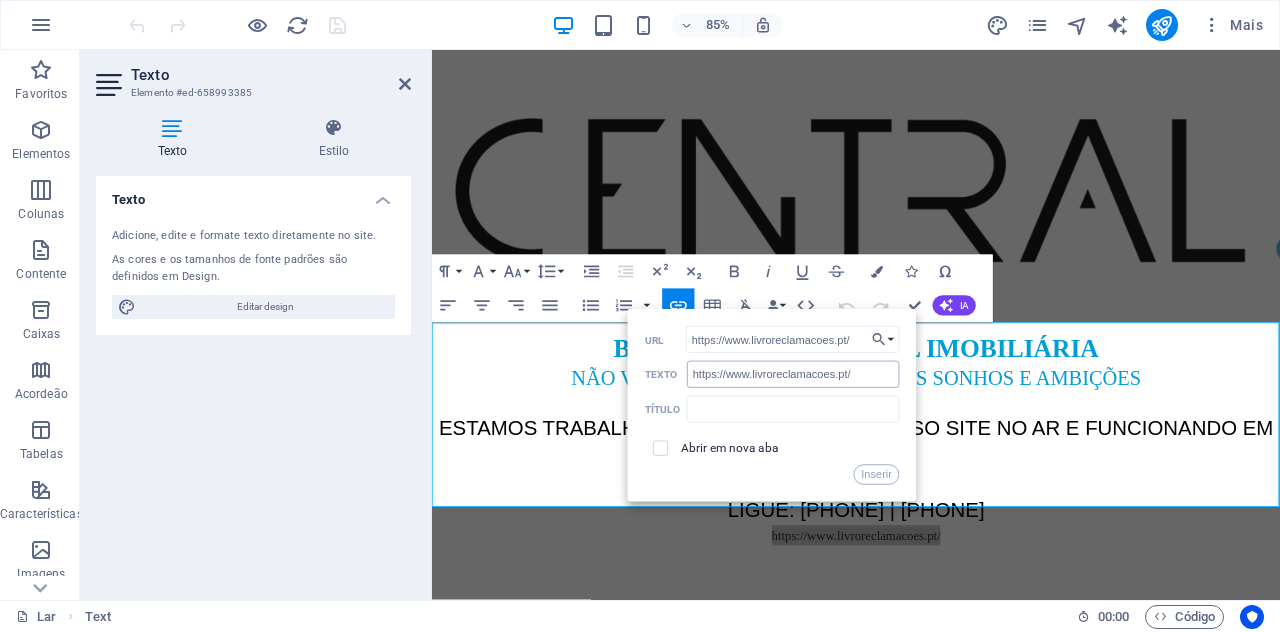 type on "https://www.livroreclamacoes.pt/" 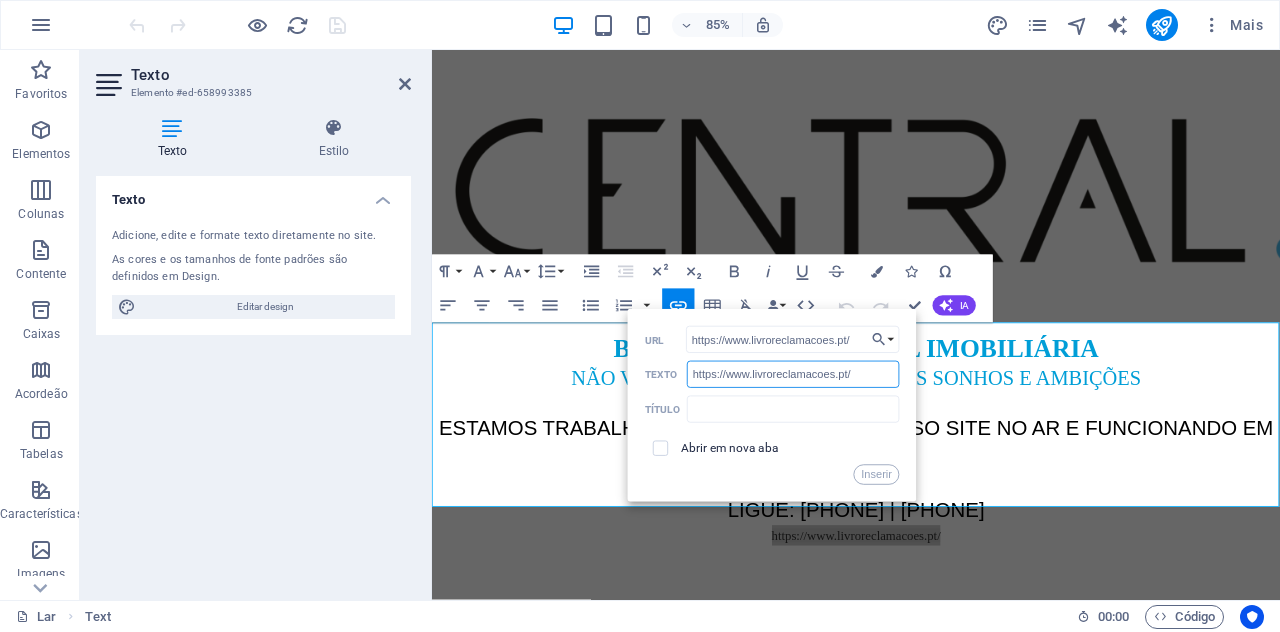 drag, startPoint x: 1288, startPoint y: 422, endPoint x: 631, endPoint y: 435, distance: 657.1286 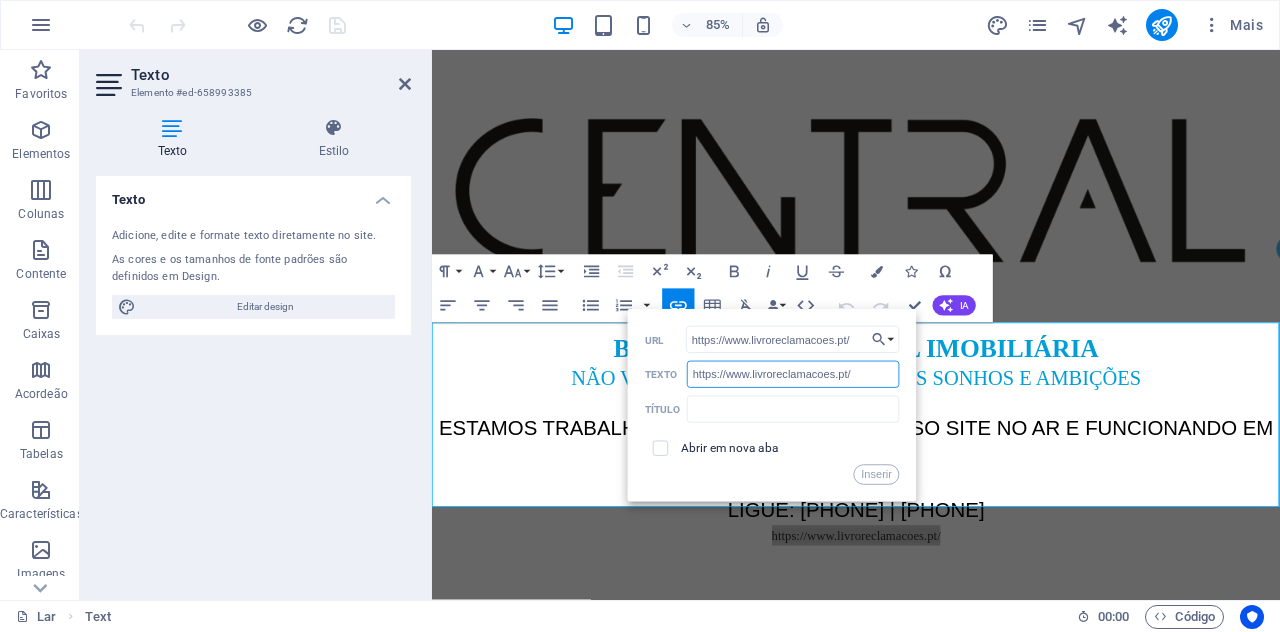click on "https://www.livroreclamacoes.pt/" at bounding box center [793, 374] 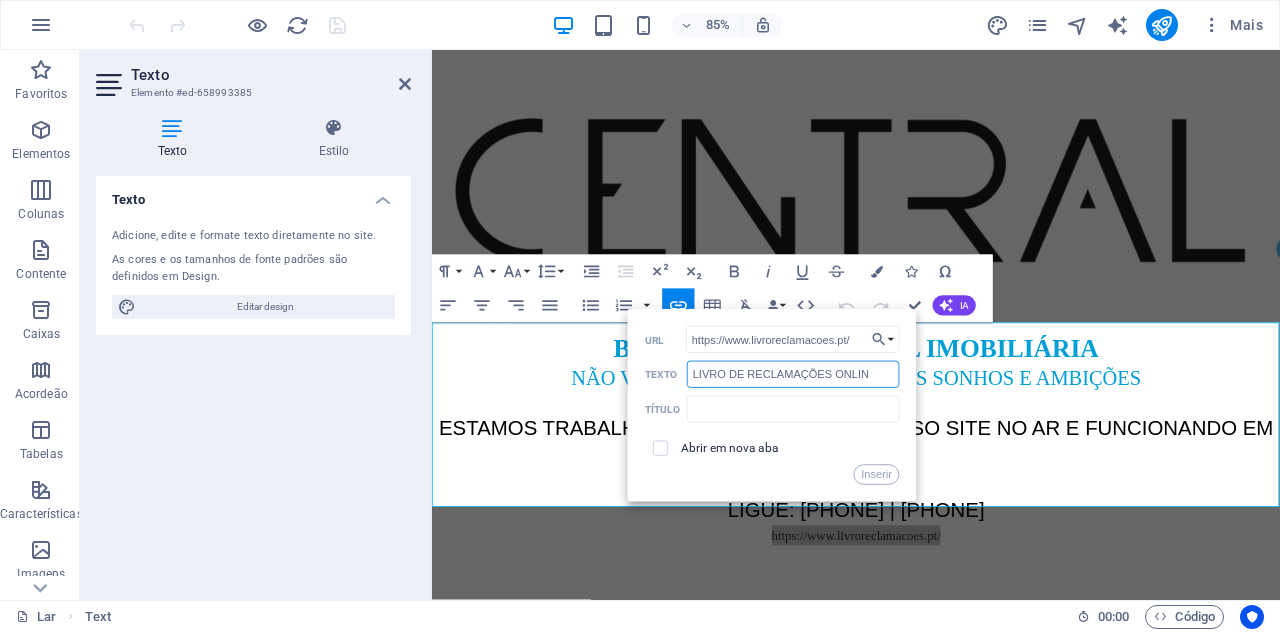 type on "LIVRO DE RECLAMAÇÕES ONLINE" 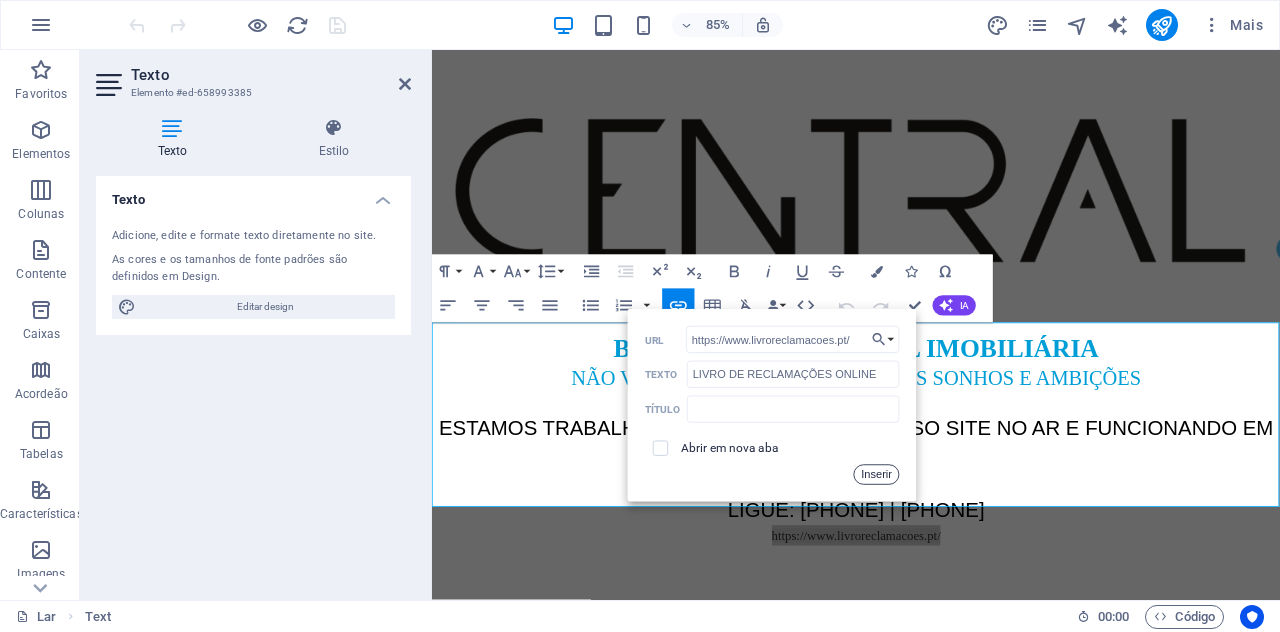 click on "Inserir" at bounding box center [876, 474] 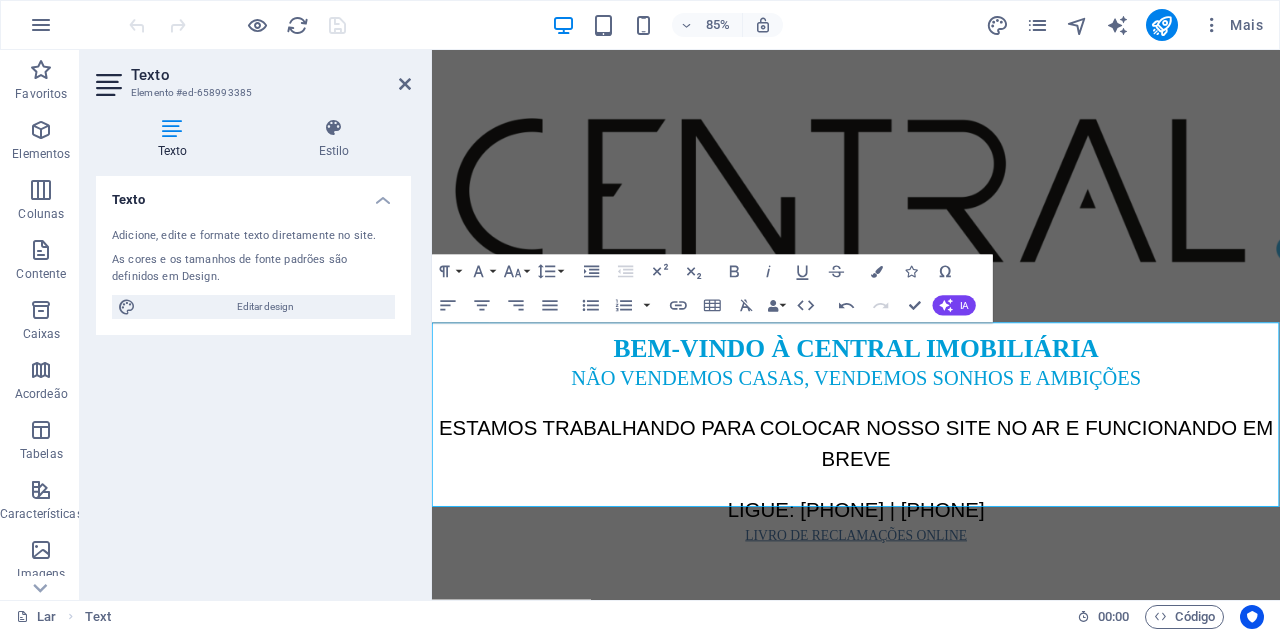 click on "LIVRO DE RECLAMAÇÕES ONLINE" at bounding box center [931, 620] 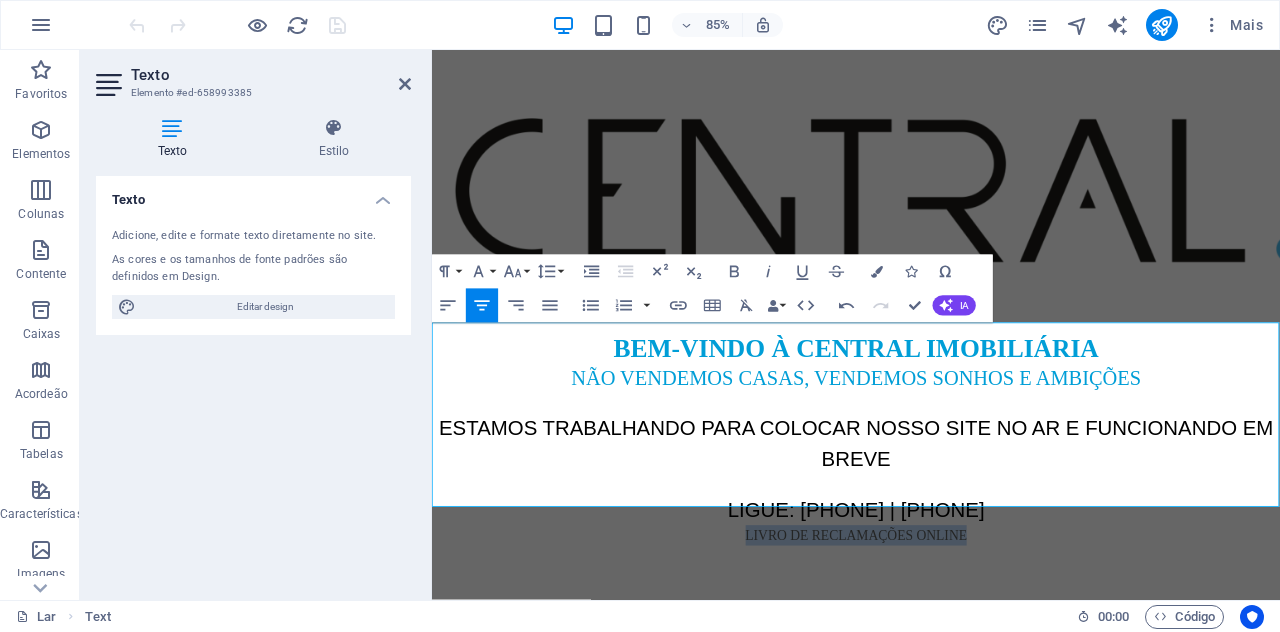 drag, startPoint x: 1081, startPoint y: 571, endPoint x: 802, endPoint y: 610, distance: 281.71262 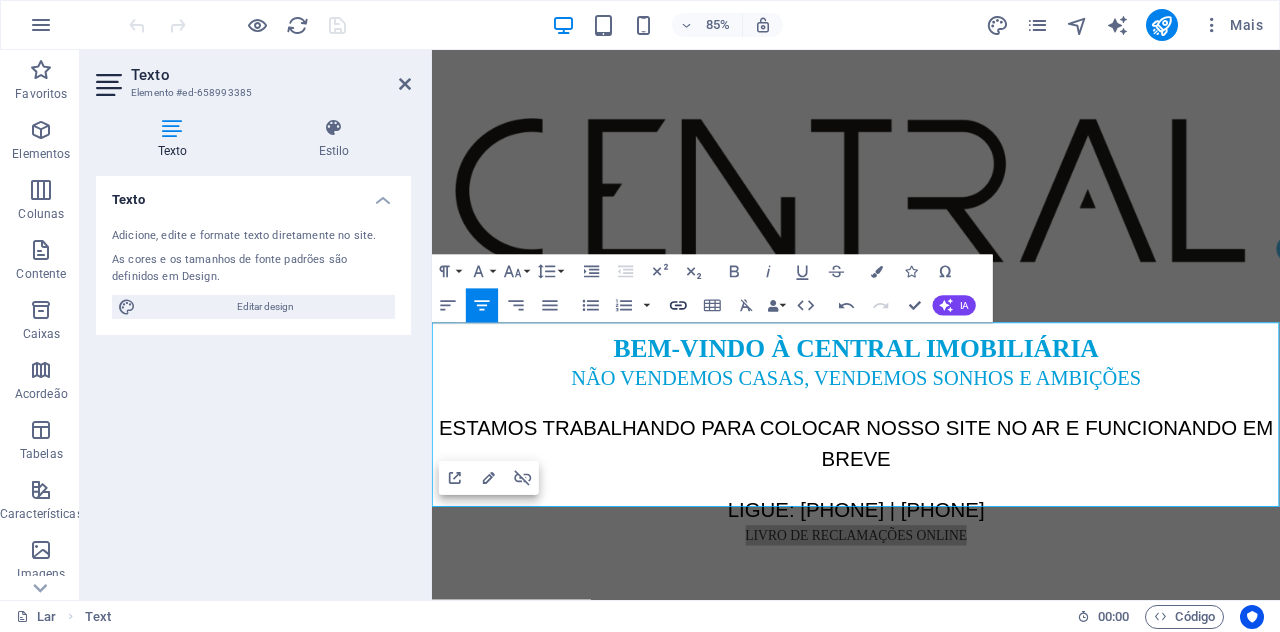 click 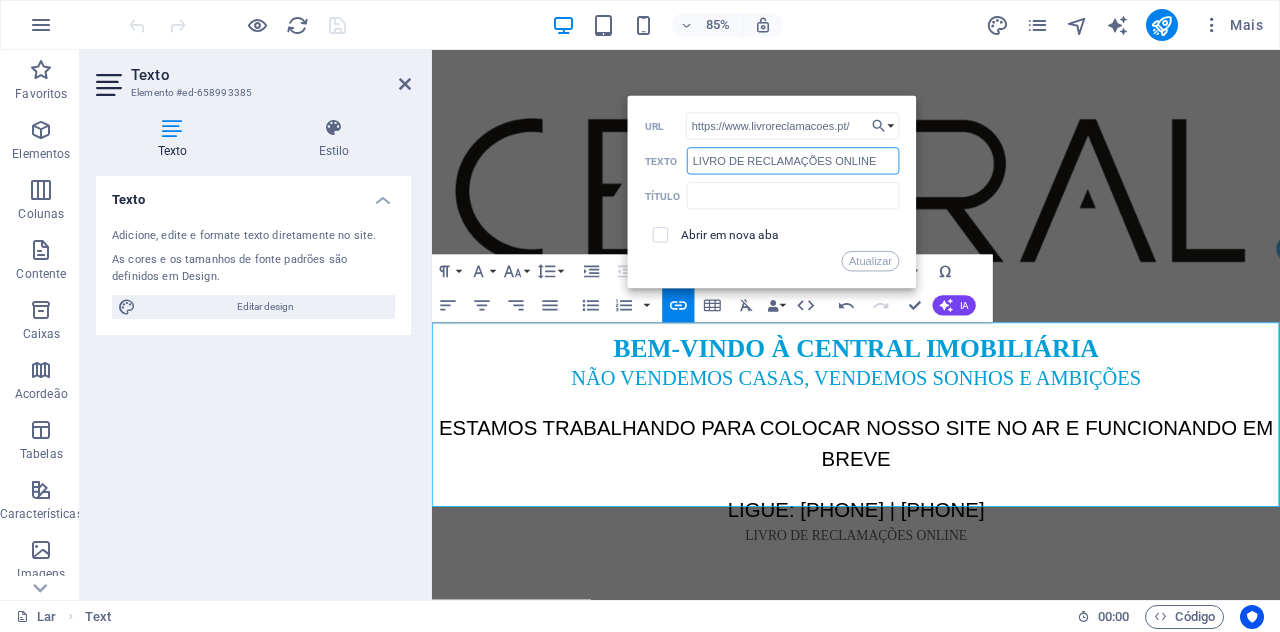 drag, startPoint x: 888, startPoint y: 157, endPoint x: 633, endPoint y: 175, distance: 255.6345 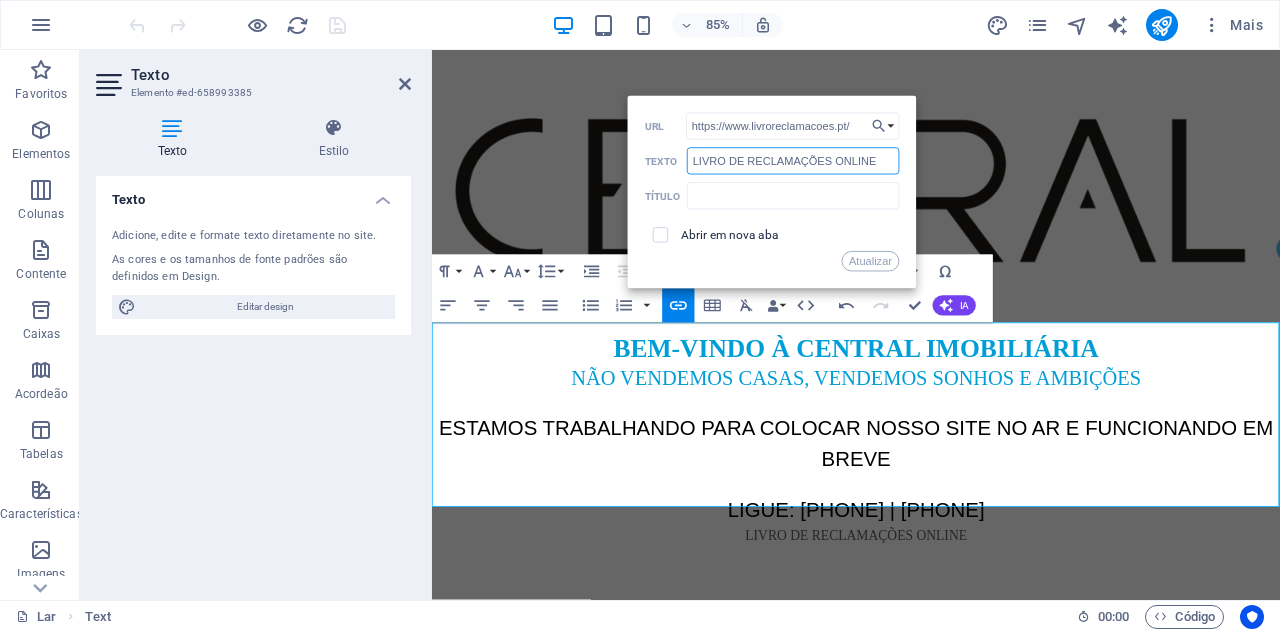 click on "Voltar Escolha o link Lar Aviso Legal Privacidade Escolha o arquivo ... https://www.livroreclamacoes.pt/ URL LIVRO DE RECLAMAÇÕES ONLINE Texto Título Abrir em nova aba Atualizar" at bounding box center (772, 192) 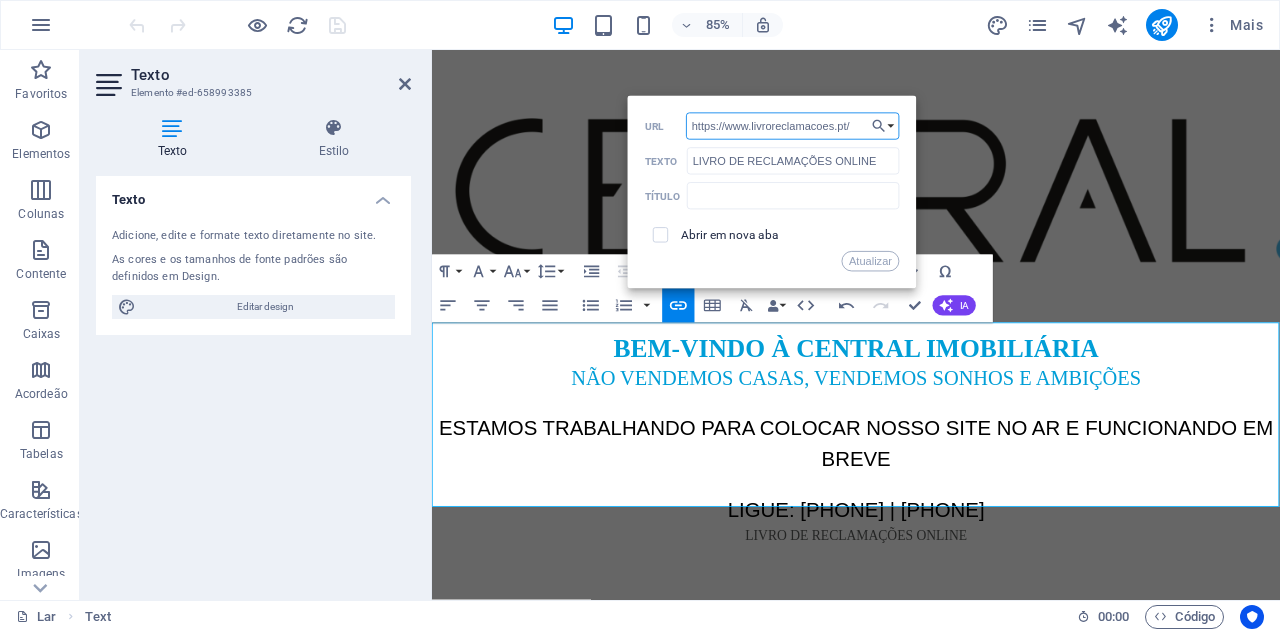 drag, startPoint x: 691, startPoint y: 125, endPoint x: 910, endPoint y: 131, distance: 219.08218 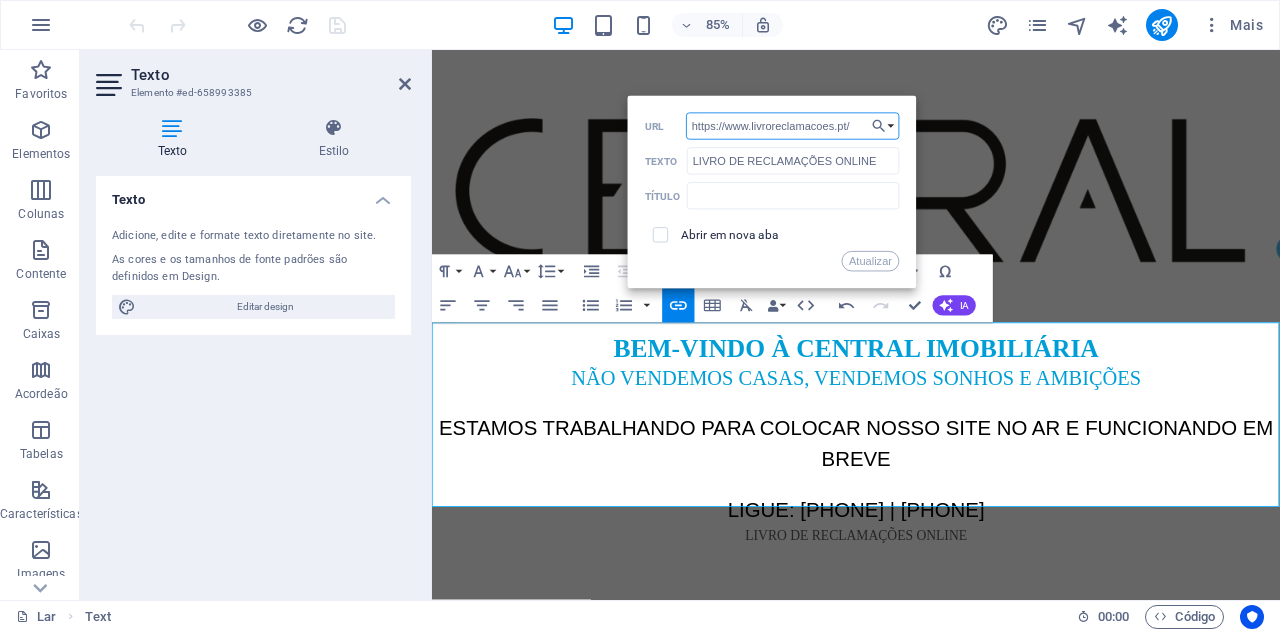 click on "Voltar Escolha o link Lar Aviso Legal Privacidade Escolha o arquivo ... https://www.livroreclamacoes.pt/ URL LIVRO DE RECLAMAÇÕES ONLINE Texto Título Abrir em nova aba Atualizar" at bounding box center (772, 192) 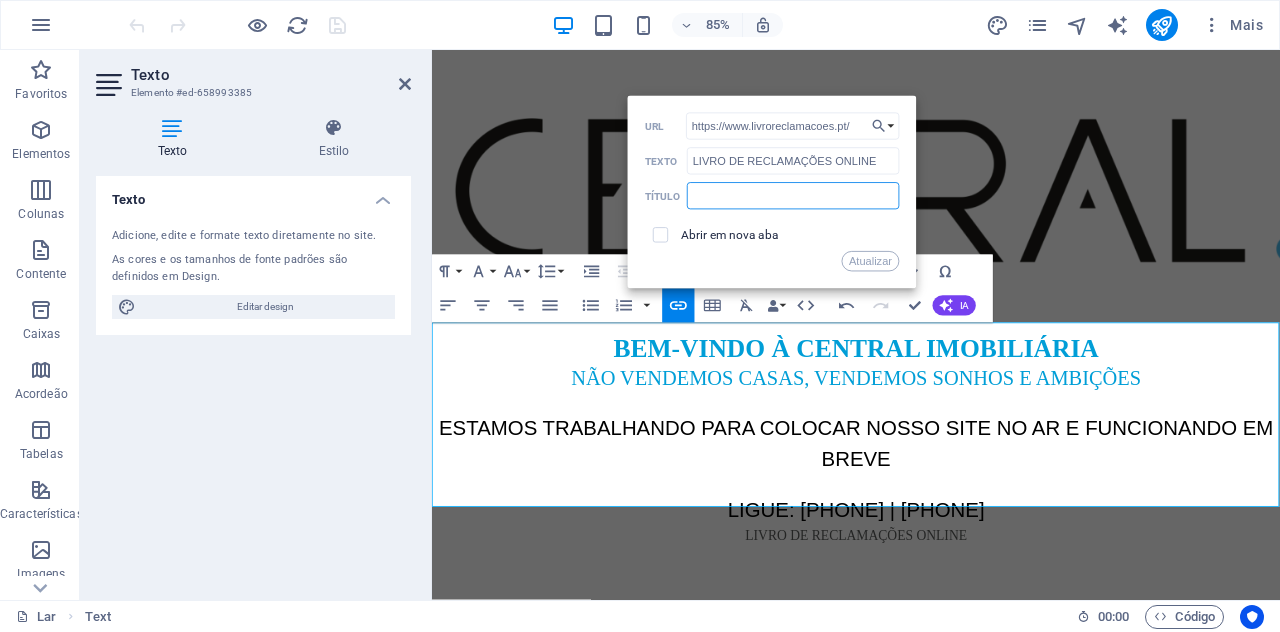 click at bounding box center [793, 196] 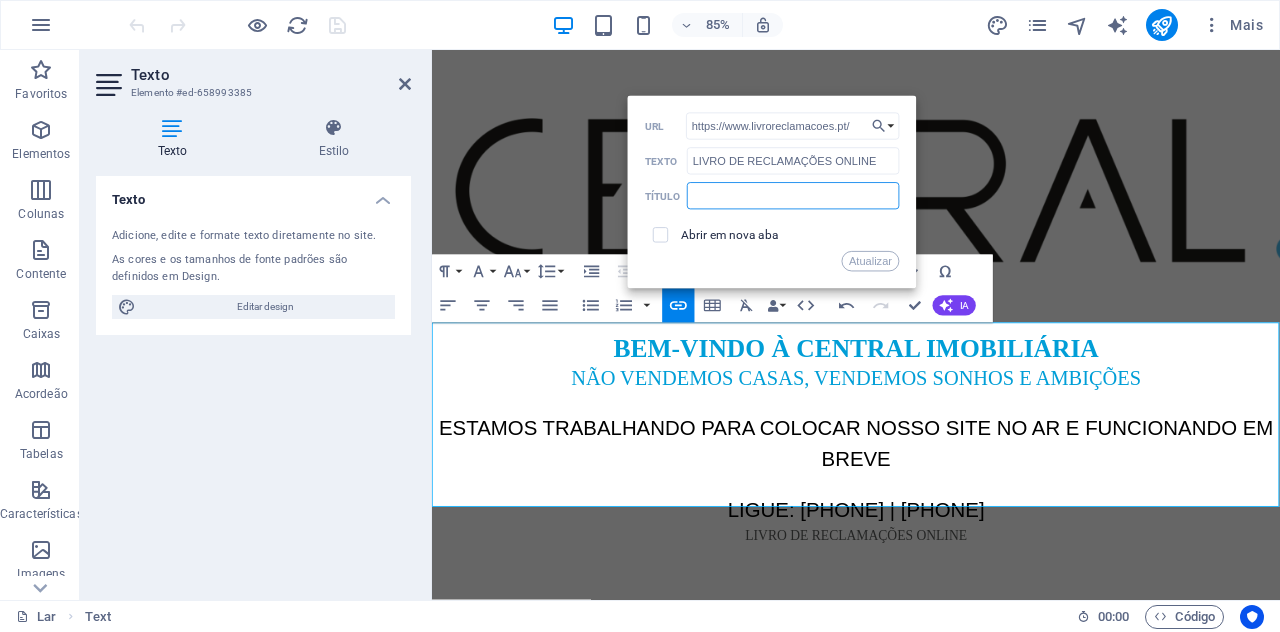 paste on "https://www.livroreclamacoes.pt/" 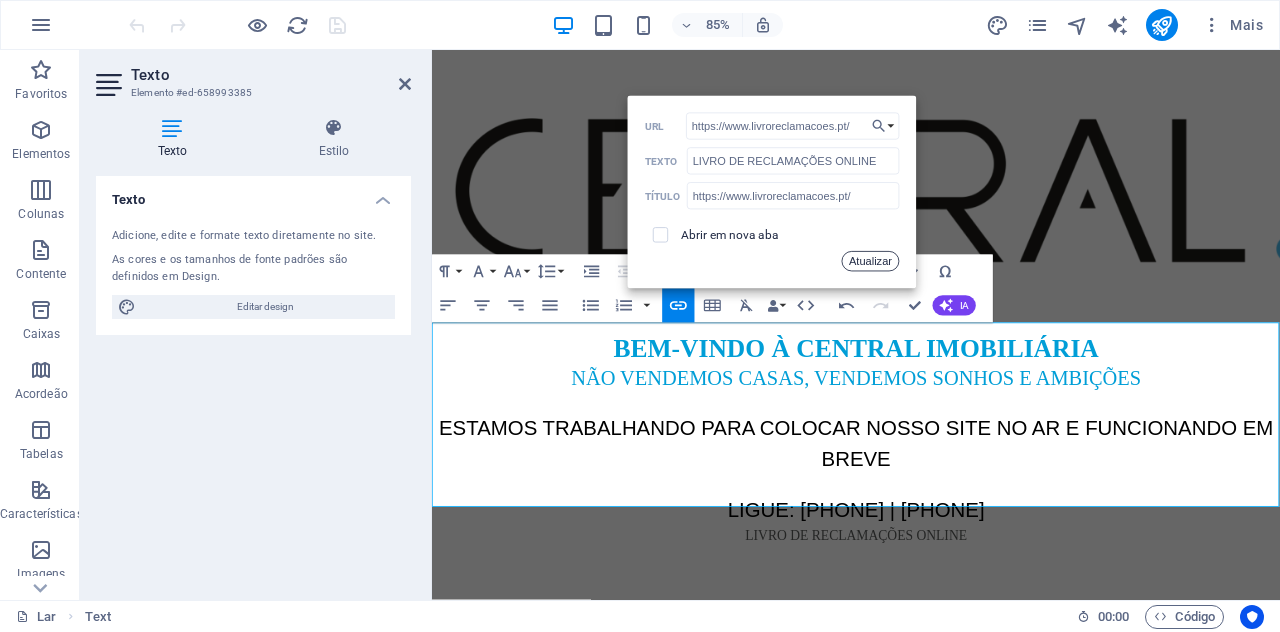 click on "Atualizar" at bounding box center (870, 261) 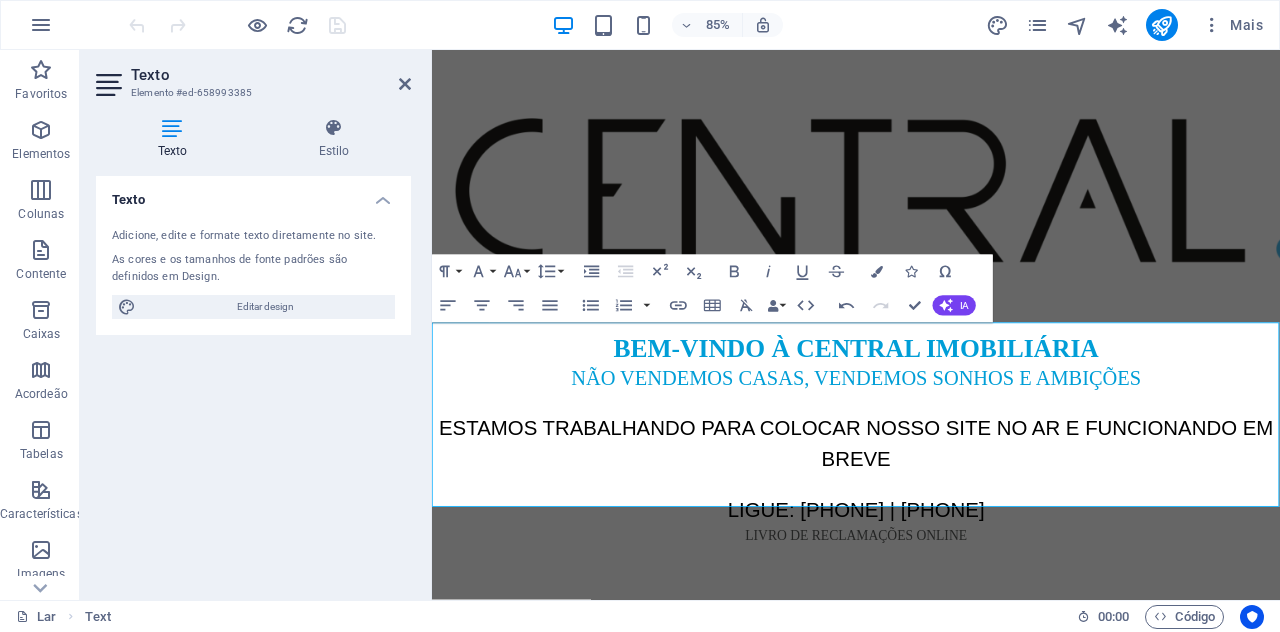 click on "LIGUE: [PHONE] | [PHONE]" at bounding box center (931, 591) 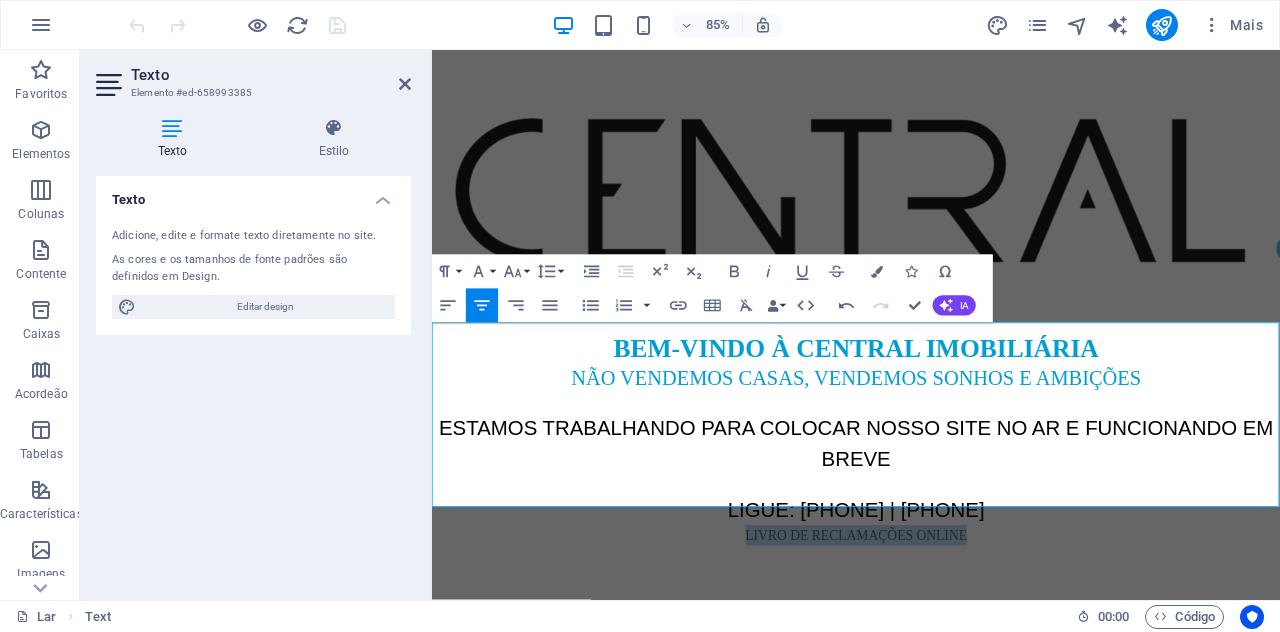 drag, startPoint x: 1074, startPoint y: 582, endPoint x: 753, endPoint y: 580, distance: 321.00623 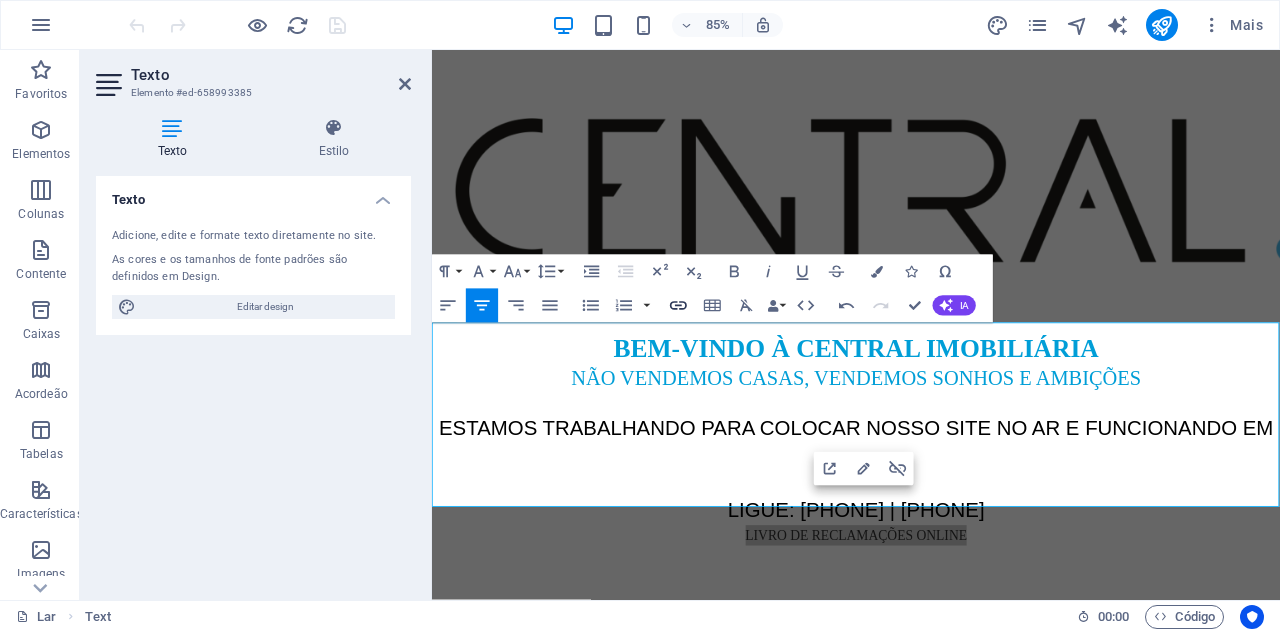 click 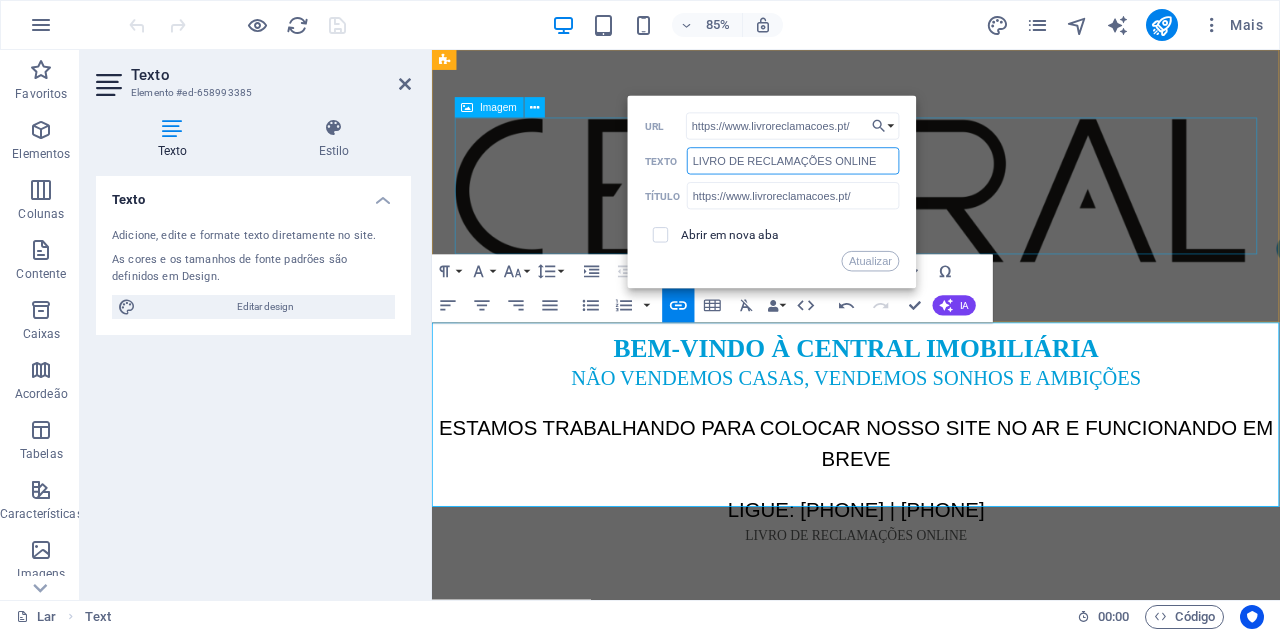 drag, startPoint x: 1308, startPoint y: 208, endPoint x: 573, endPoint y: 189, distance: 735.24554 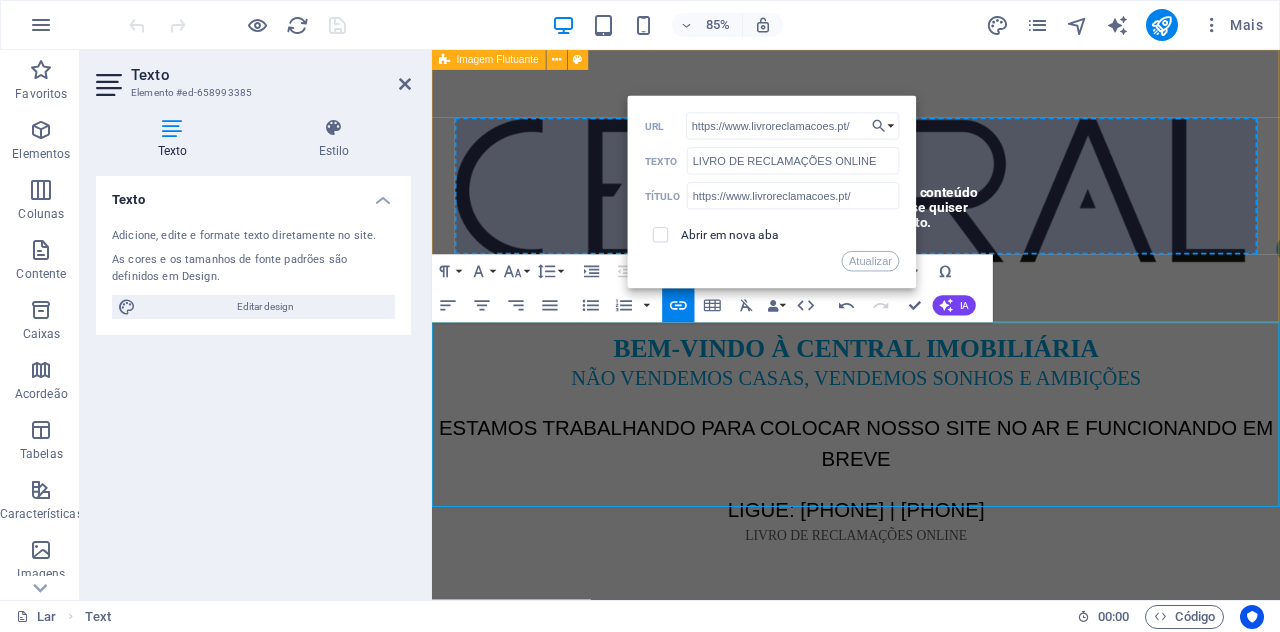 click at bounding box center (931, 215) 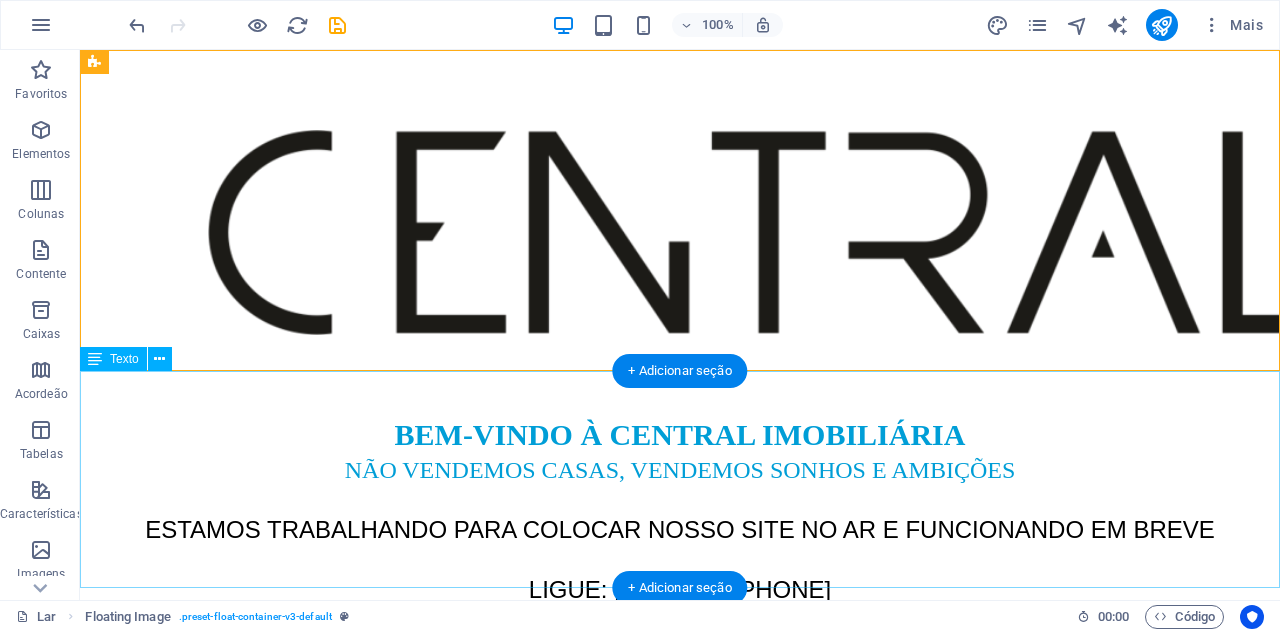 click on "LIGUE: [PHONE] | [PHONE]" at bounding box center (680, 590) 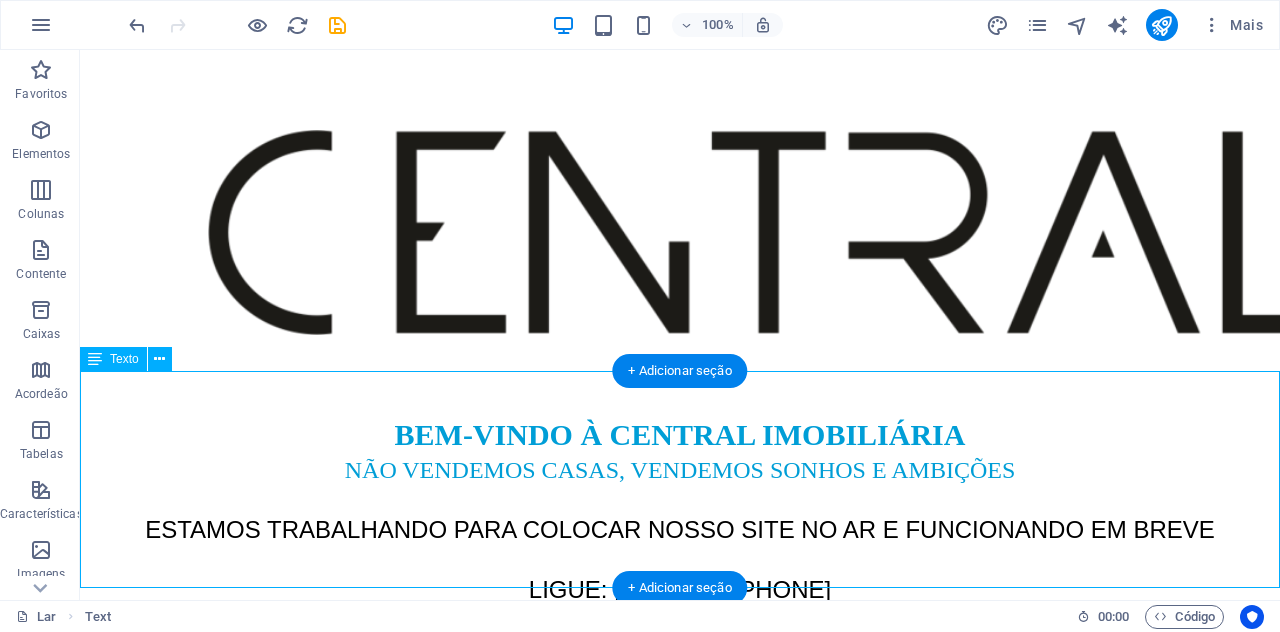 drag, startPoint x: 851, startPoint y: 572, endPoint x: 620, endPoint y: 565, distance: 231.10603 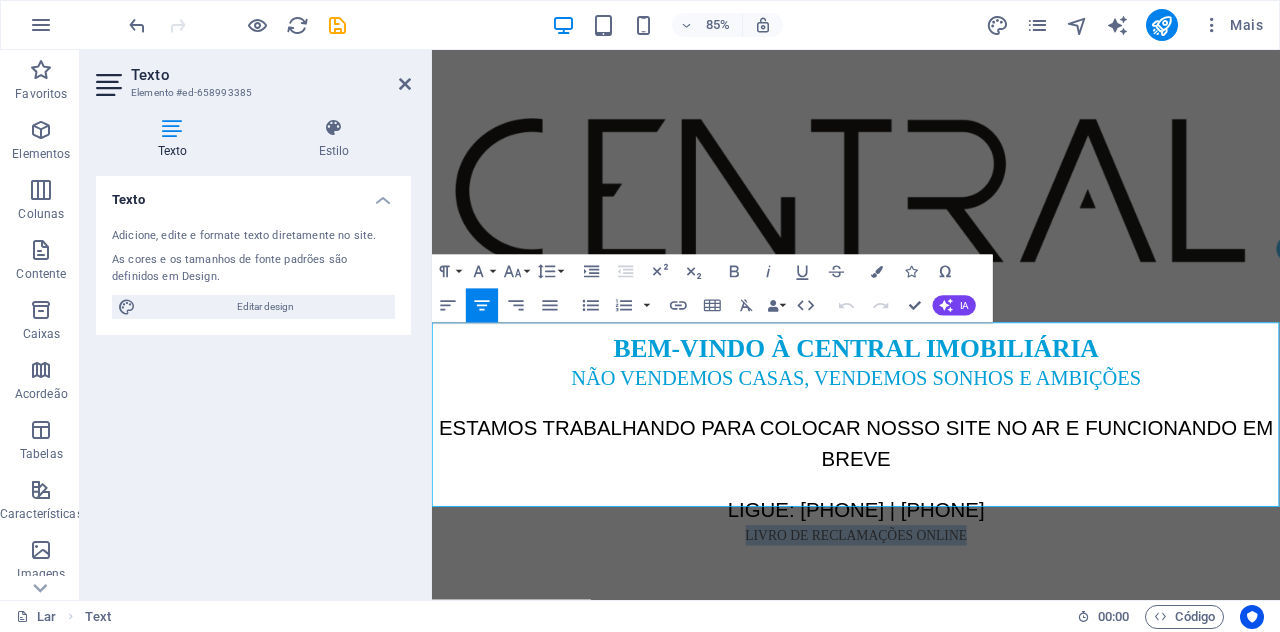drag, startPoint x: 795, startPoint y: 575, endPoint x: 1079, endPoint y: 618, distance: 287.23685 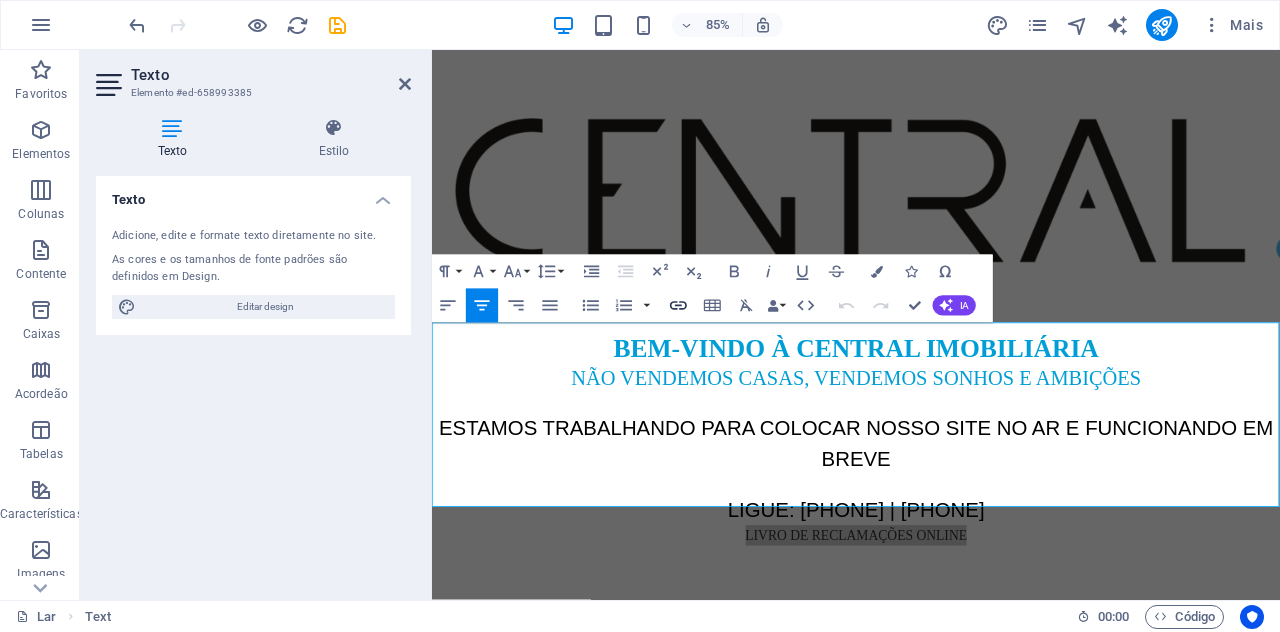 click 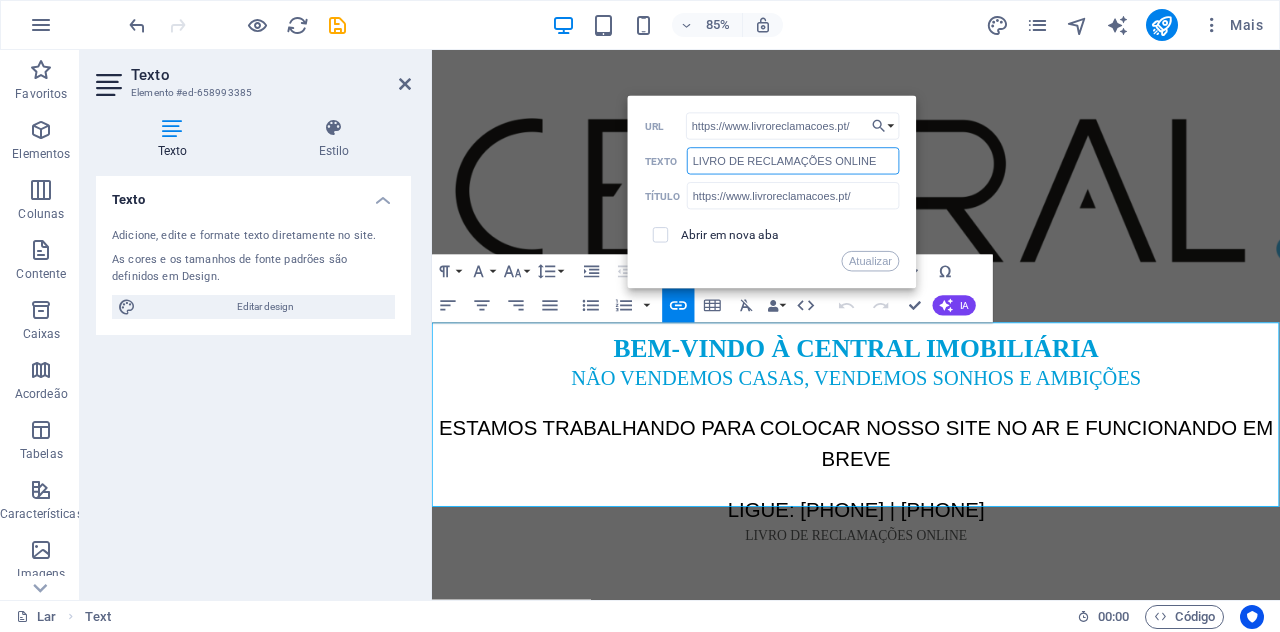 drag, startPoint x: 880, startPoint y: 161, endPoint x: 635, endPoint y: 191, distance: 246.8299 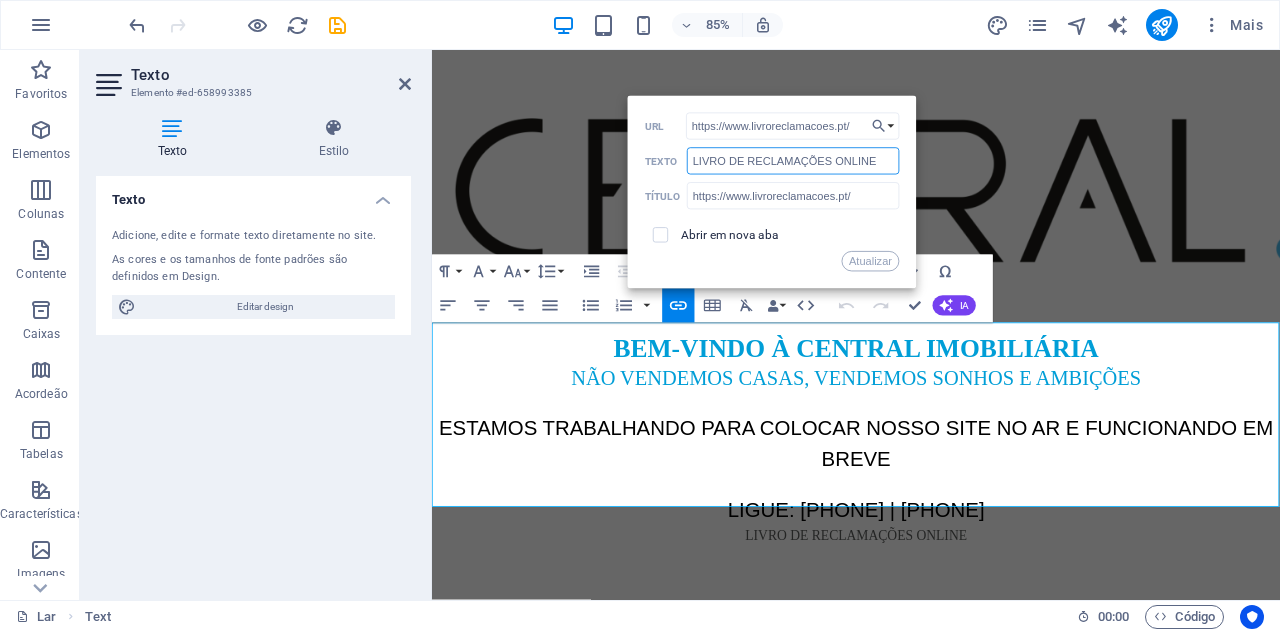 click on "Voltar Escolha o link Lar Aviso Legal Privacidade Escolha o arquivo ... https://www.livroreclamacoes.pt/ URL LIVRO DE RECLAMAÇÕES ONLINE Texto https://www.livroreclamacoes.pt/ Título Abrir em nova aba Atualizar" at bounding box center [772, 192] 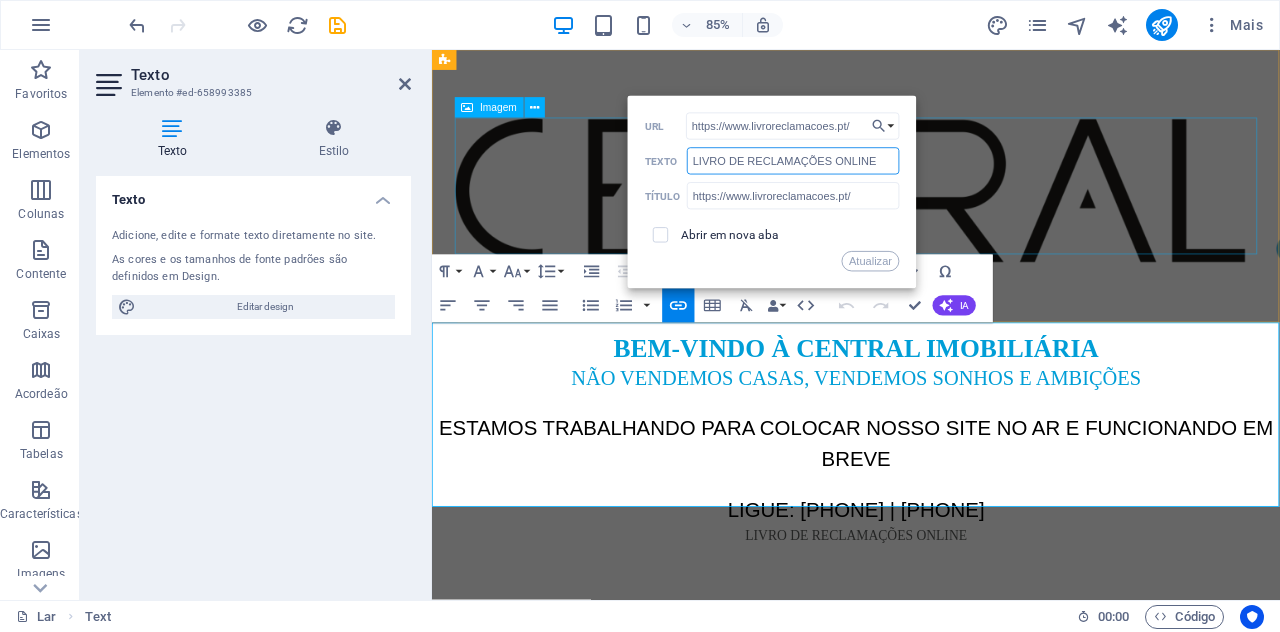 paste on "https://www.livroreclamacoes.pt/" 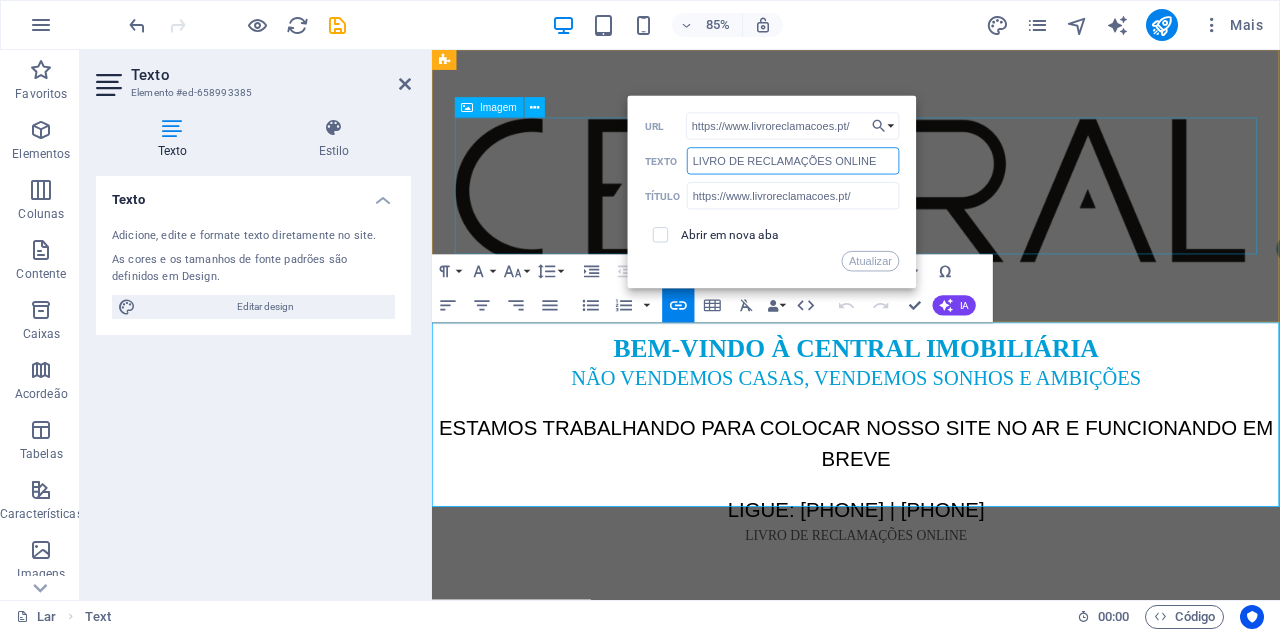type on "https://www.livroreclamacoes.pt/" 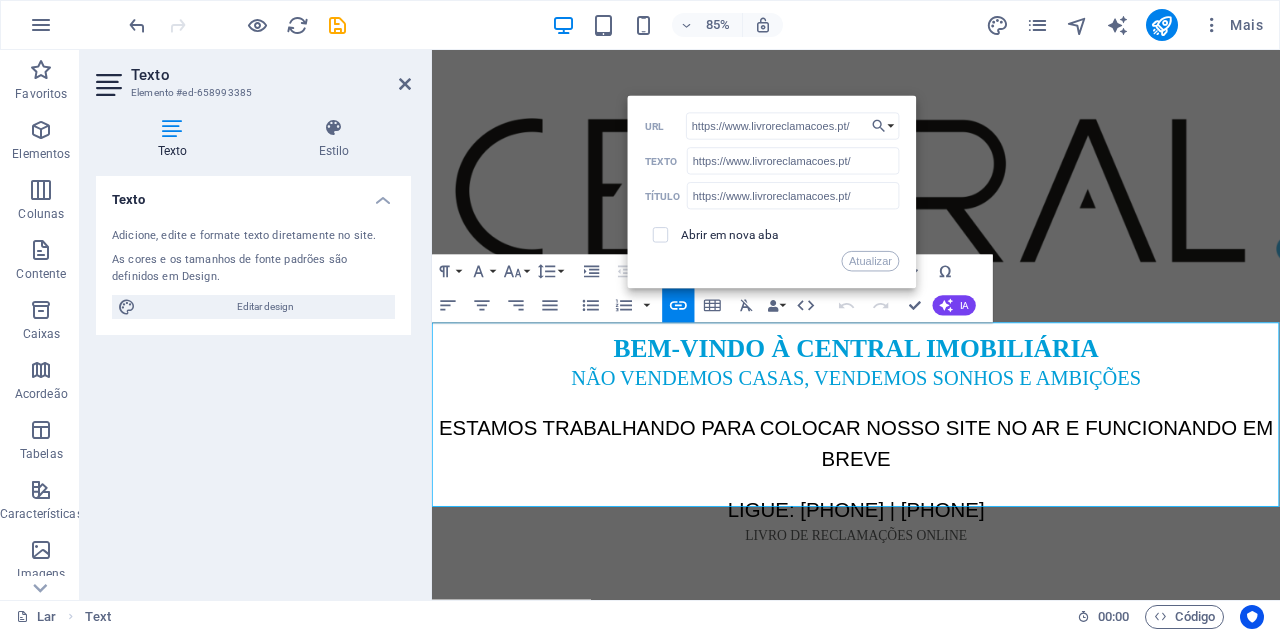 click on "Atualizar" at bounding box center [870, 261] 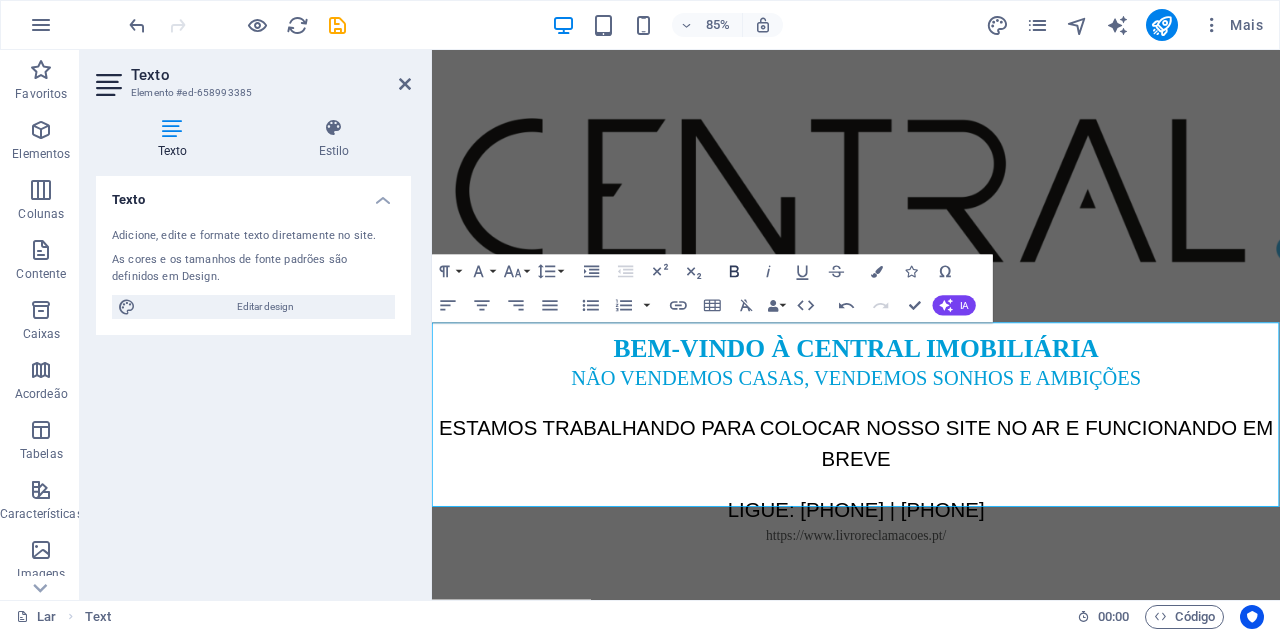 click 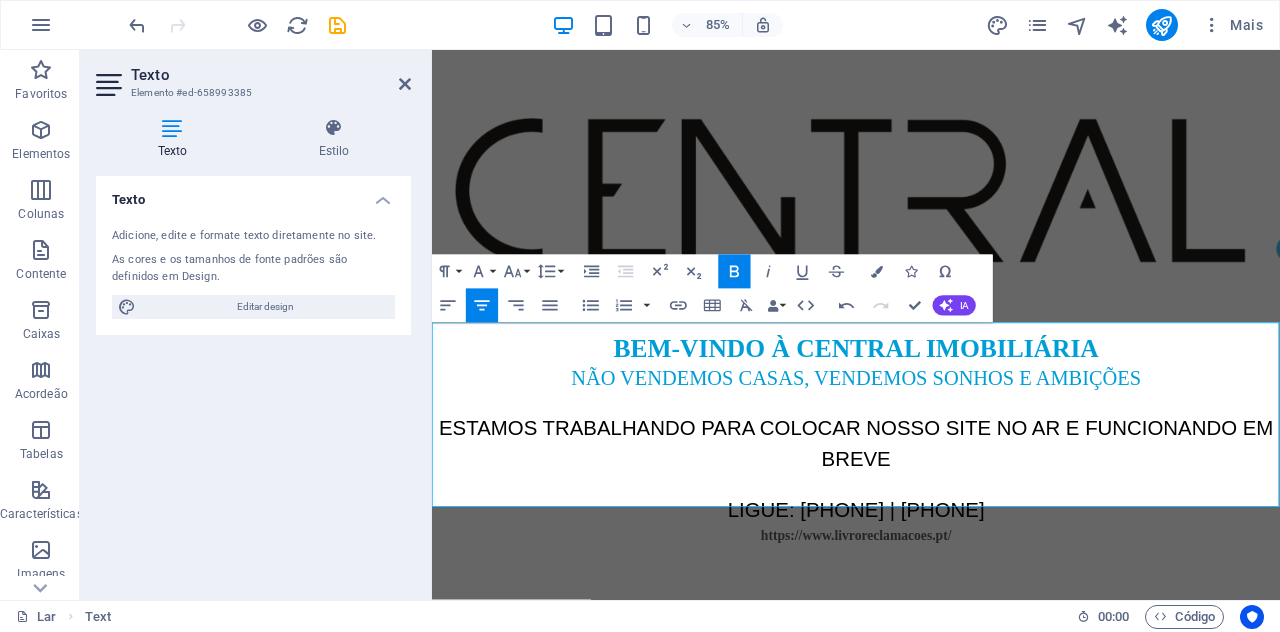 click 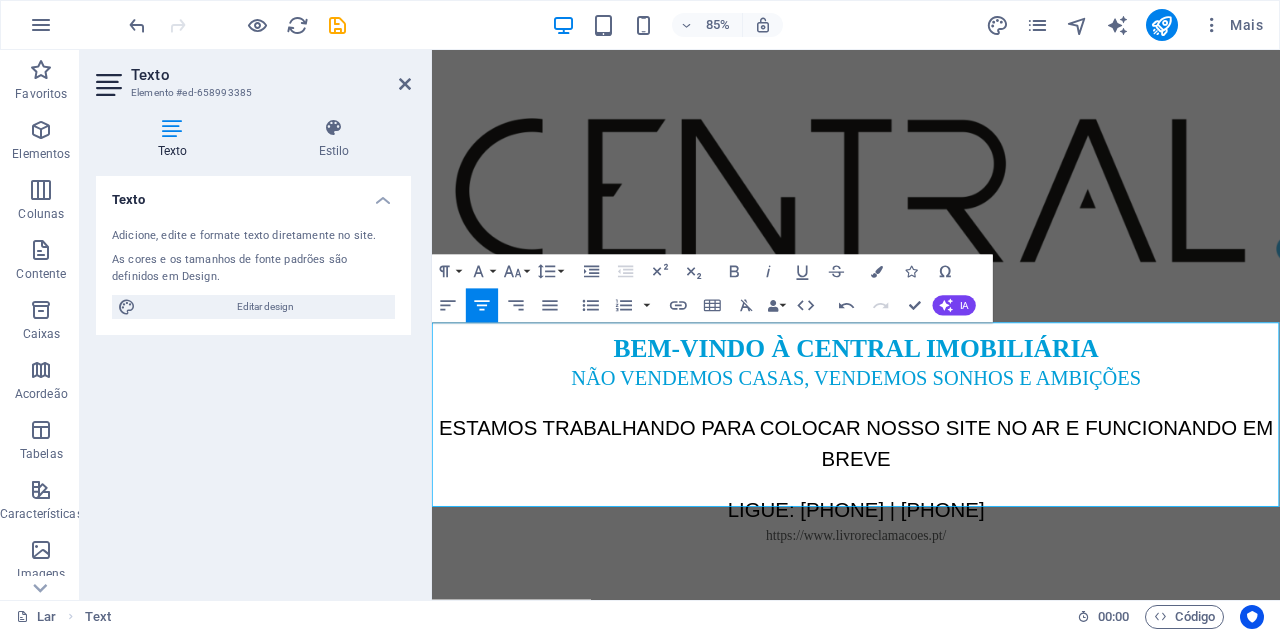 click on "https://www.livroreclamacoes.pt/" at bounding box center (931, 621) 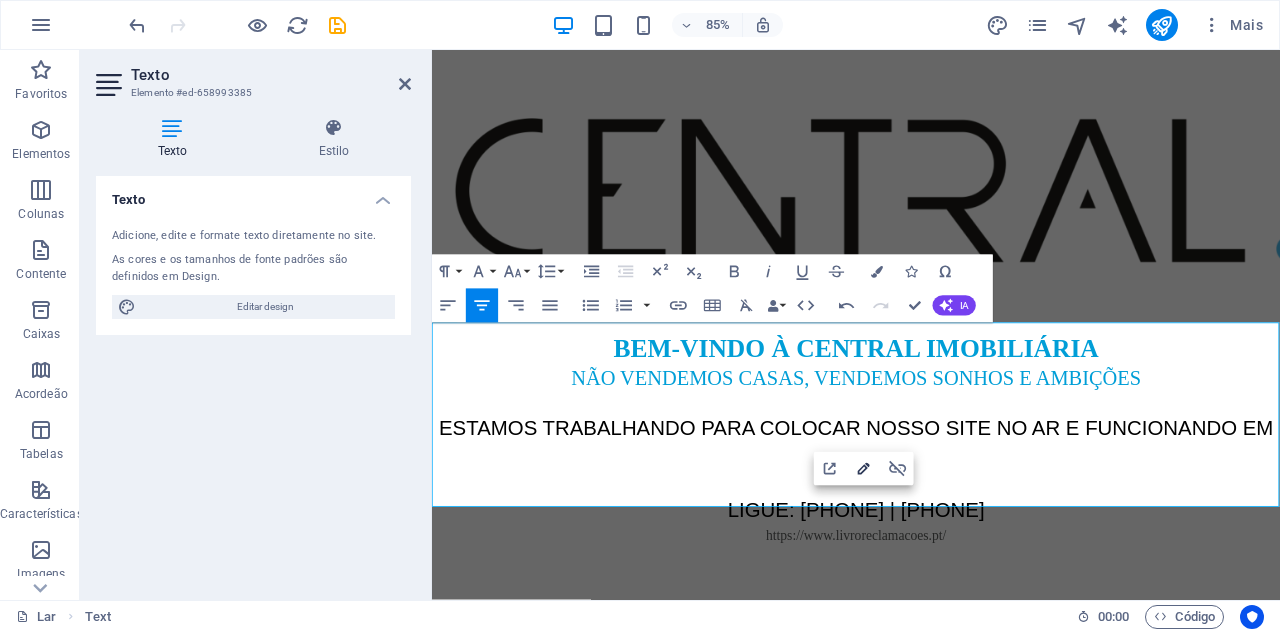 click 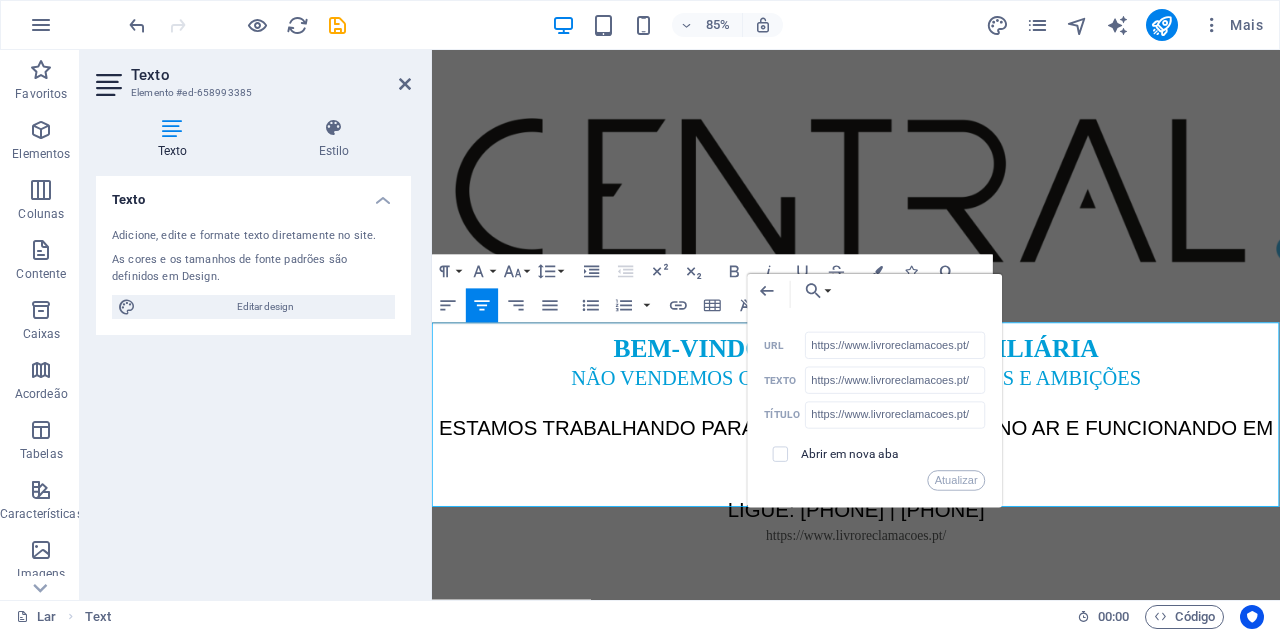 click on "LIGUE: [PHONE] | [PHONE]" at bounding box center (931, 591) 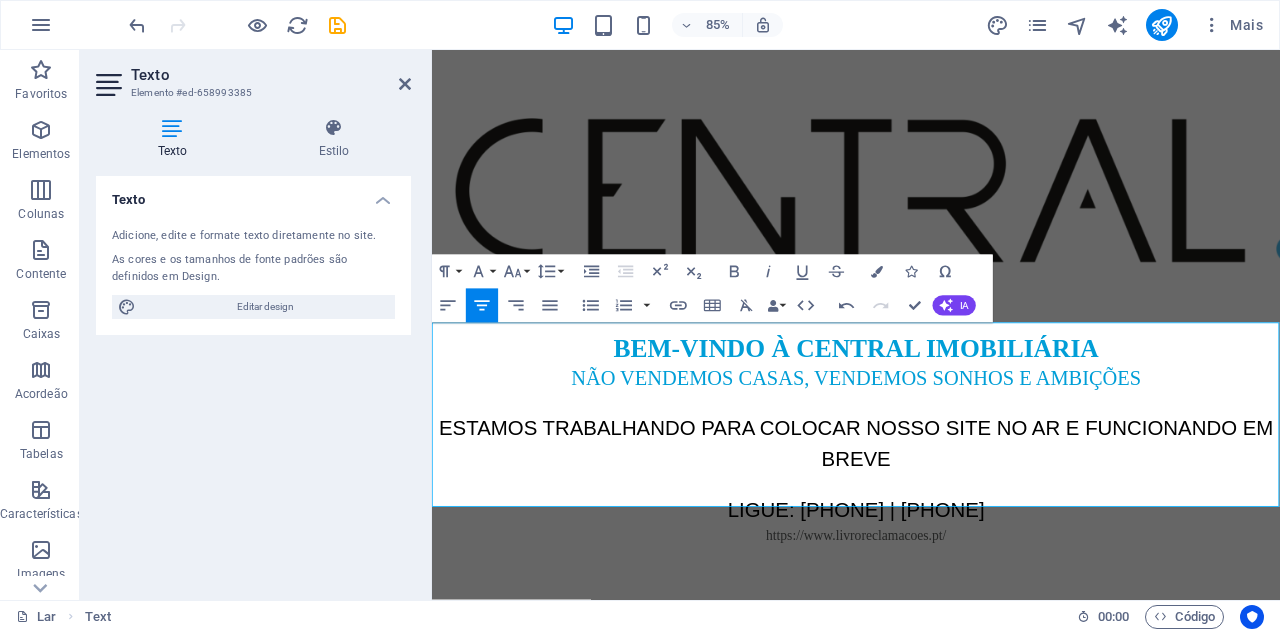 click on "https://www.livroreclamacoes.pt/" at bounding box center (931, 621) 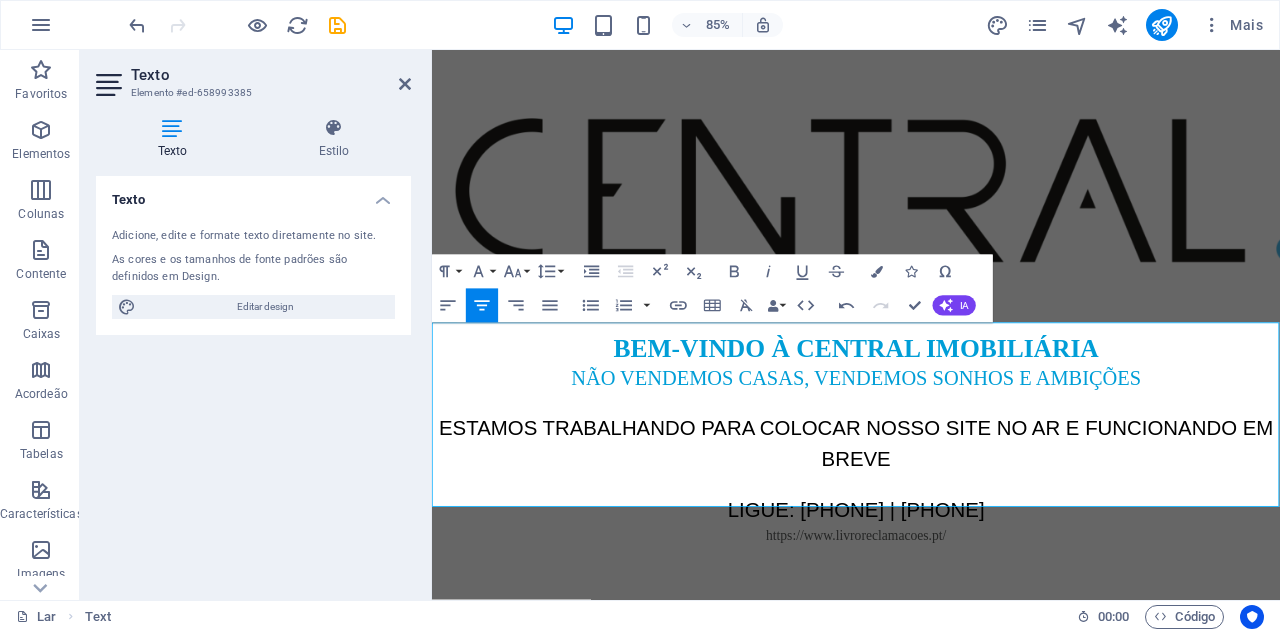 type 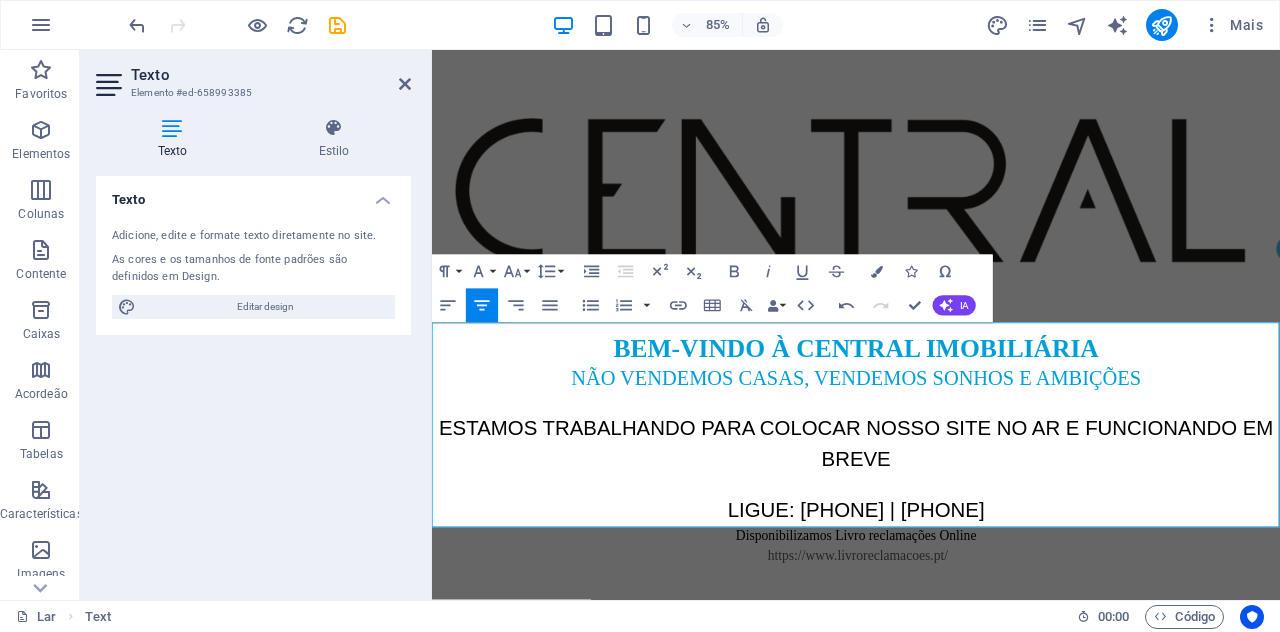 click on "LIGUE: [PHONE] | [PHONE]" at bounding box center (931, 591) 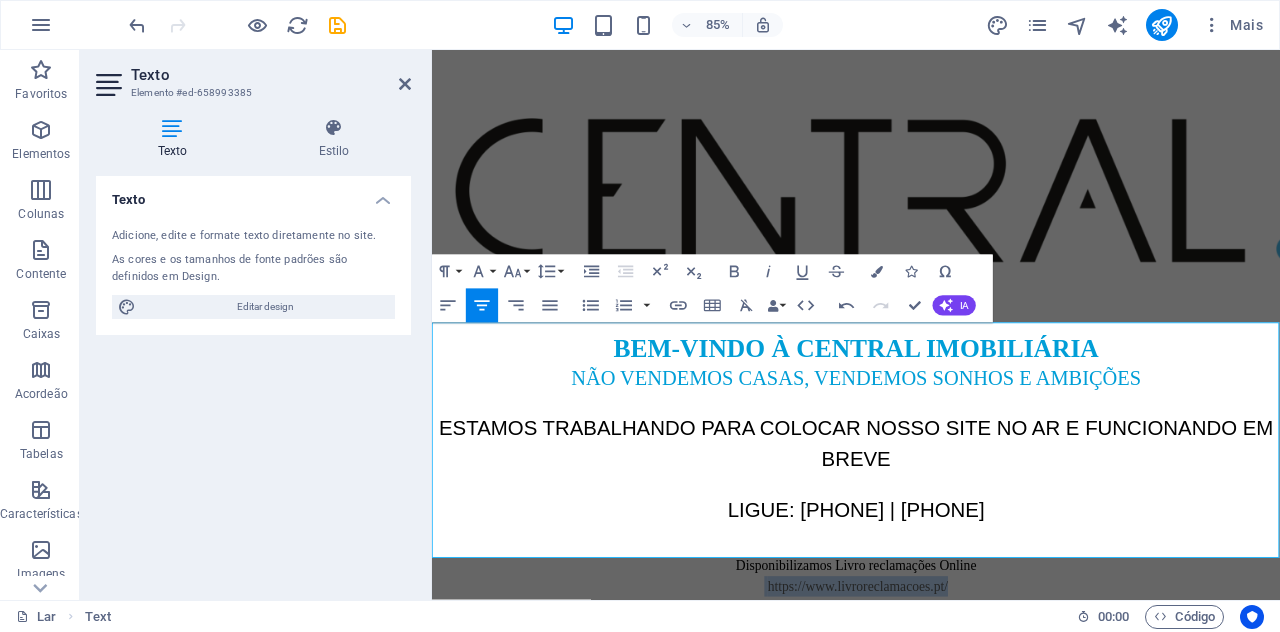 drag, startPoint x: 1047, startPoint y: 638, endPoint x: 737, endPoint y: 643, distance: 310.0403 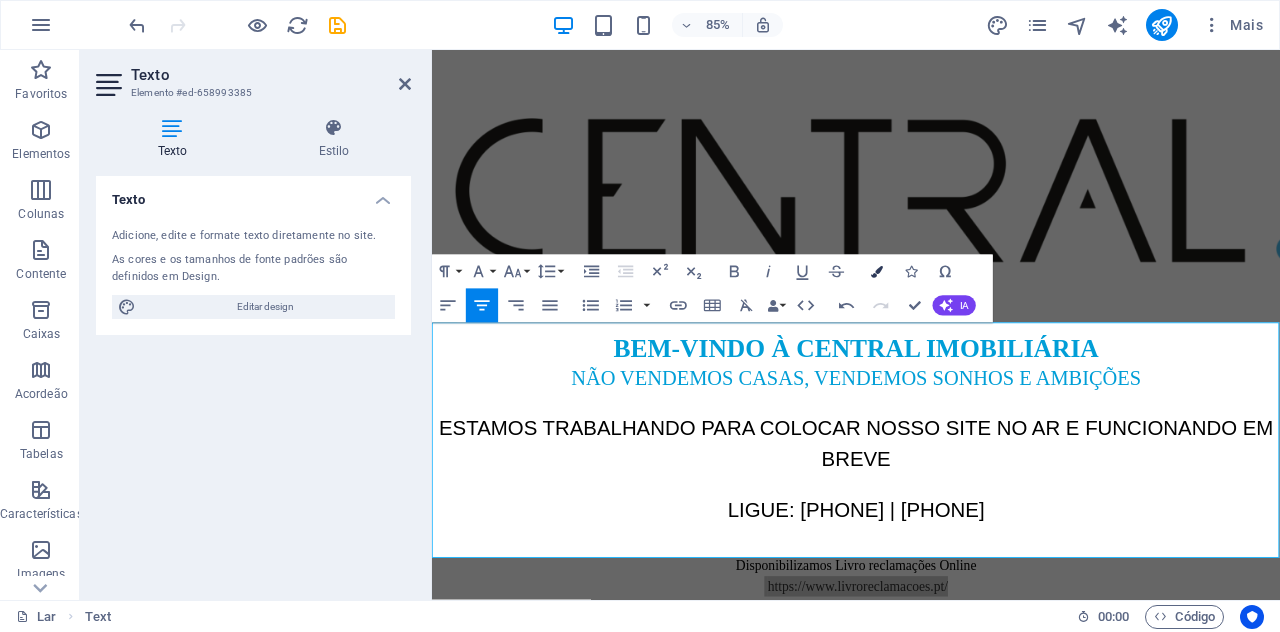 click at bounding box center [877, 272] 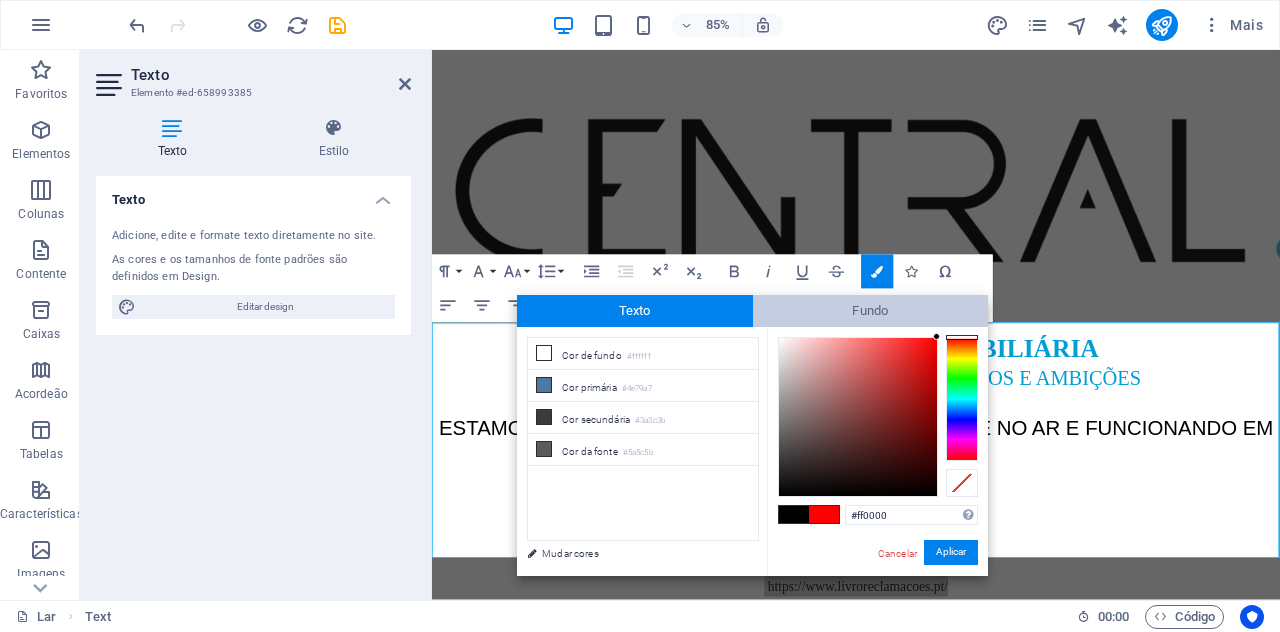 drag, startPoint x: 930, startPoint y: 345, endPoint x: 957, endPoint y: 325, distance: 33.600594 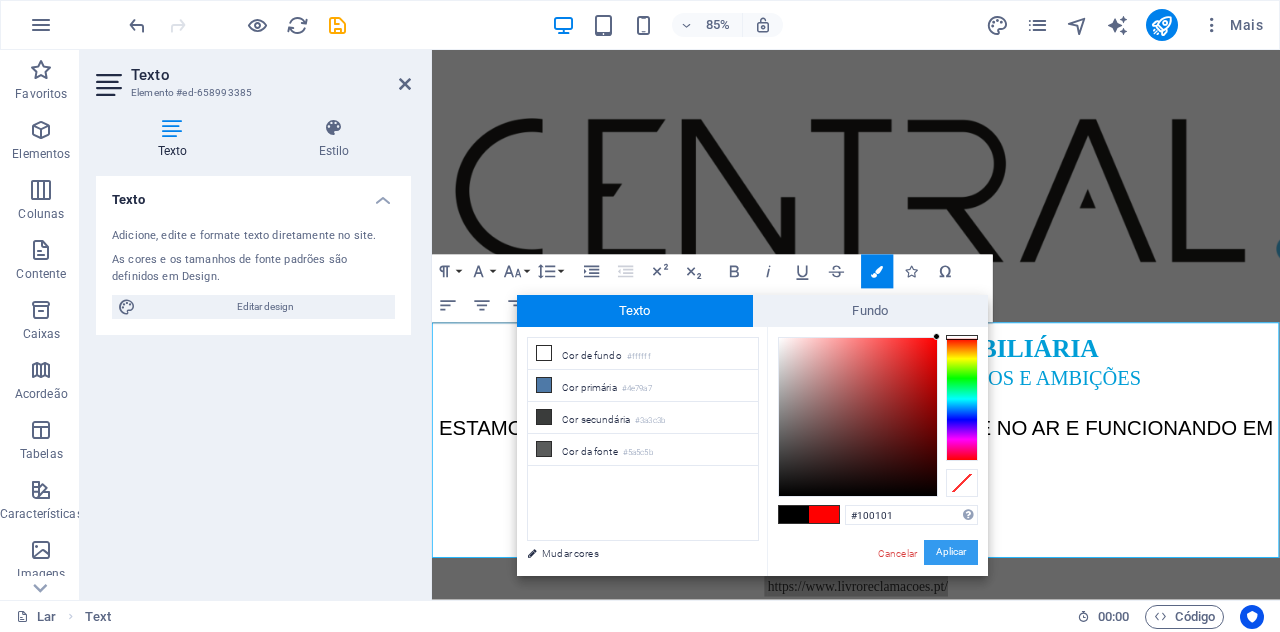 type on "#000000" 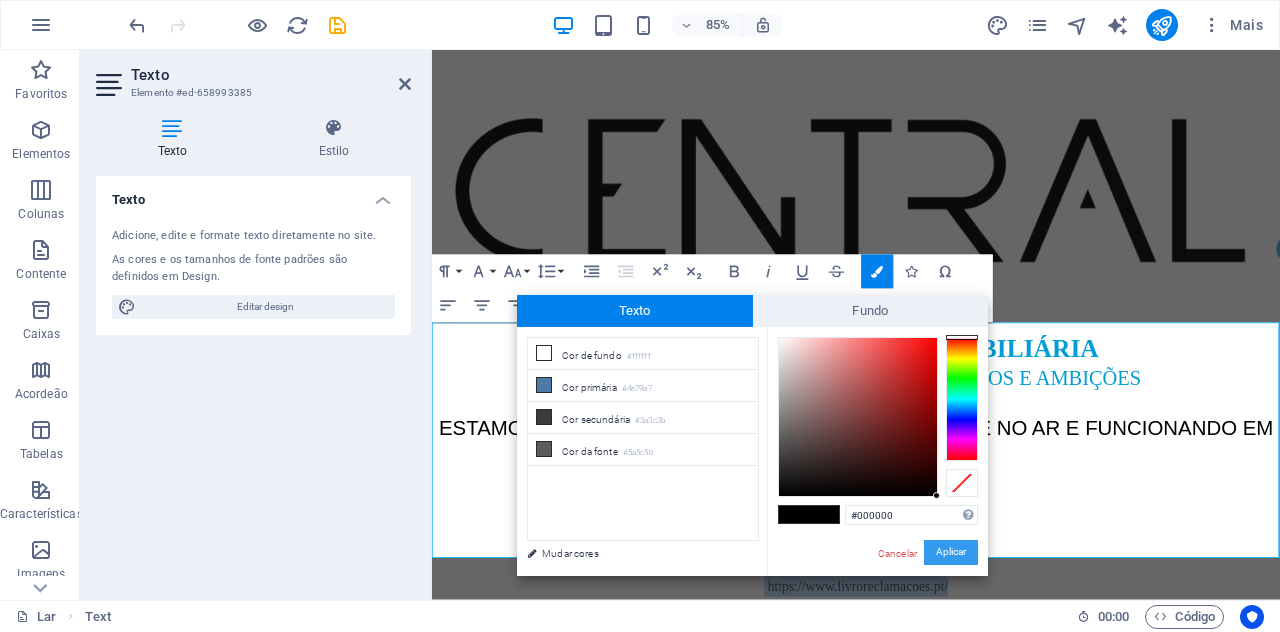 click on "Aplicar" at bounding box center (951, 552) 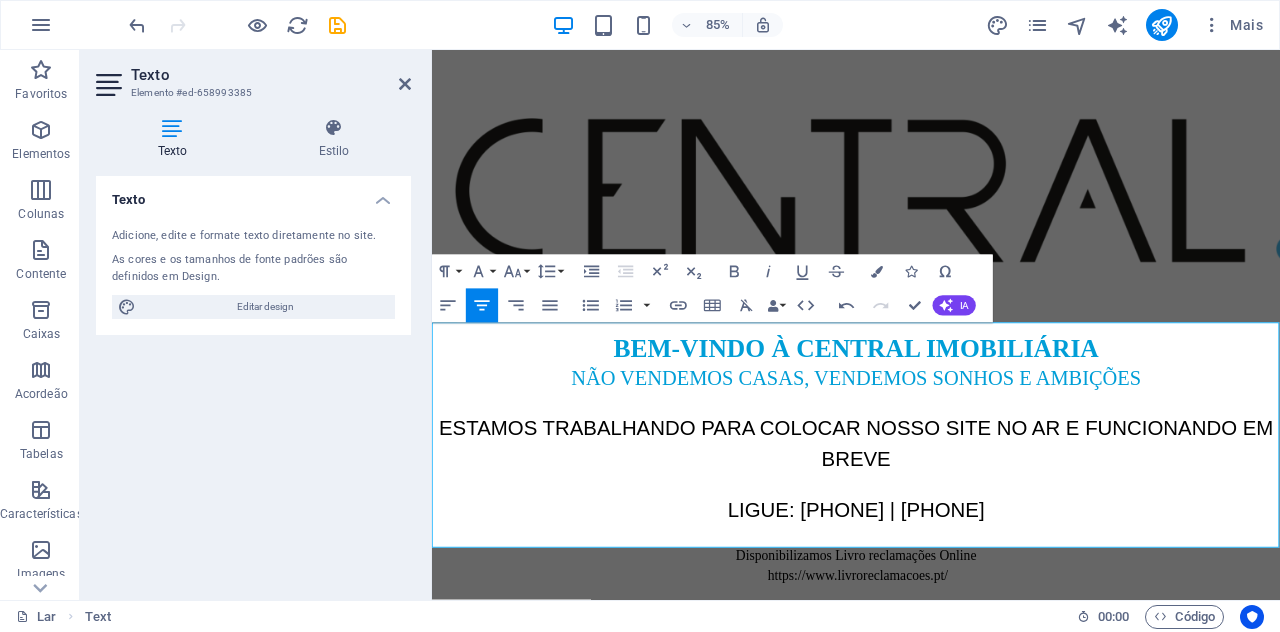 click on "Arraste aqui para substituir o conteúdo existente. Pressione “Ctrl” se quiser criar um novo elemento.
Texto   Imagem   Imagem Flutuante Formato de parágrafo Normal Título 1 Título 2 Título 3 Título 4 Título 5 Título 6 Código Família de fontes Arial Geórgia Impacto Tahoma Times New Roman Verdana Tamanho da fonte 8 9 10 11 12 14 18 24 30 36 48 60 72 96 Altura da linha Padrão Solteiro 1,15 1,5 Dobro Aumentar recuo Diminuir recuo Sobrescrito Subscrito Audacioso itálico Sublinhado Tachado Cores Ícones Caracteres especiais Alinhar à esquerda Alinhar ao centro Alinhar à direita Alinhar Justificar Lista não ordenada   Padrão Círculo Disco Quadrado    Lista ordenada   Padrão Alfa Inferior Grego inferior Baixo Romano Alfa Superior Romano Superior    Inserir link Inserir tabela Limpar formatação Ligações de dados Empresa Primeiro nome Sobrenome Rua CEP E-mail Telefone Móvel Fax Campo personalizado 1 Campo personalizado 2 Campo personalizado 3 Campo personalizado 4" at bounding box center [856, 325] 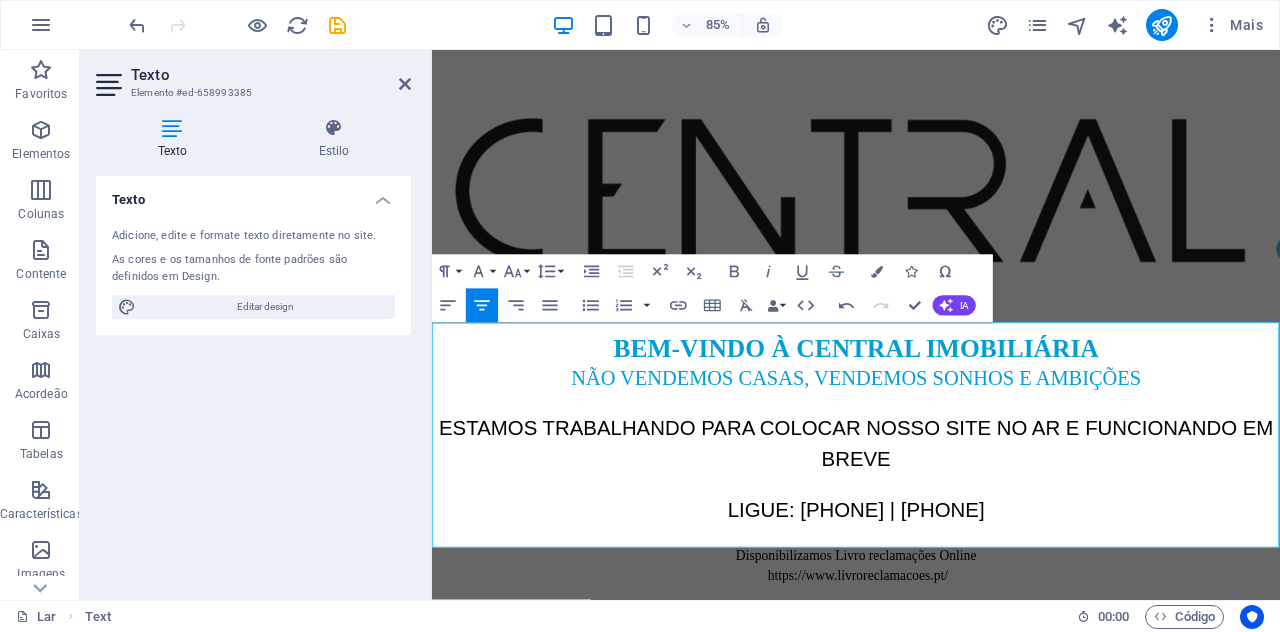 click on "LIGUE: [PHONE] | [PHONE]" at bounding box center (931, 590) 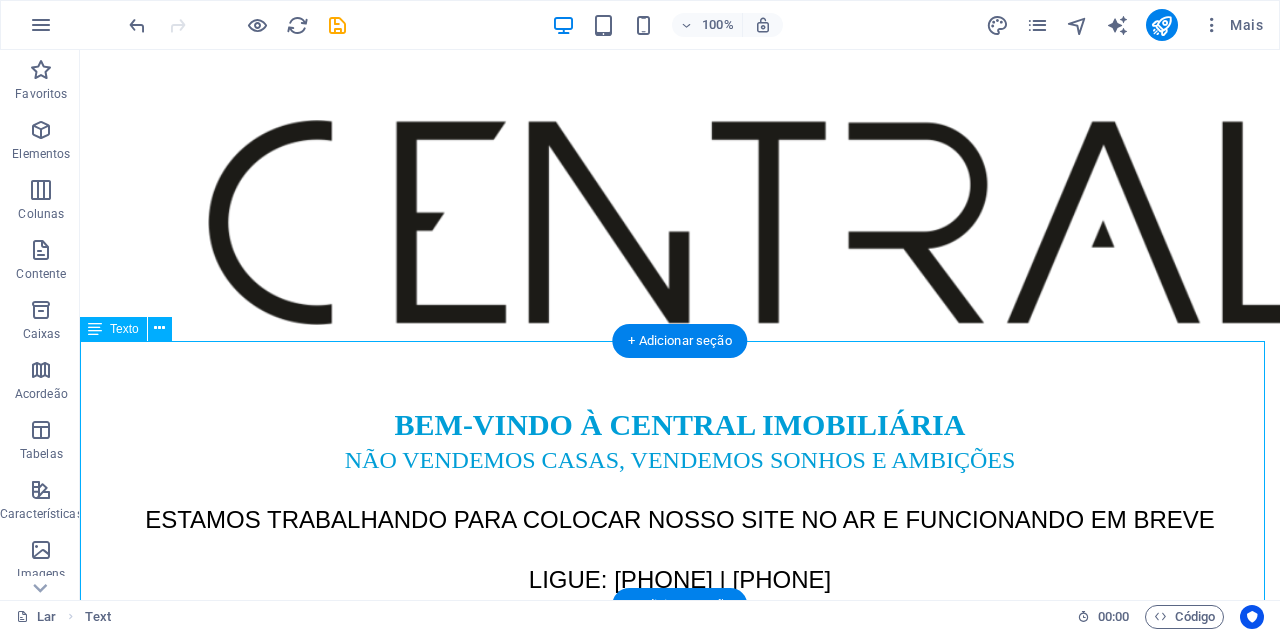 scroll, scrollTop: 0, scrollLeft: 0, axis: both 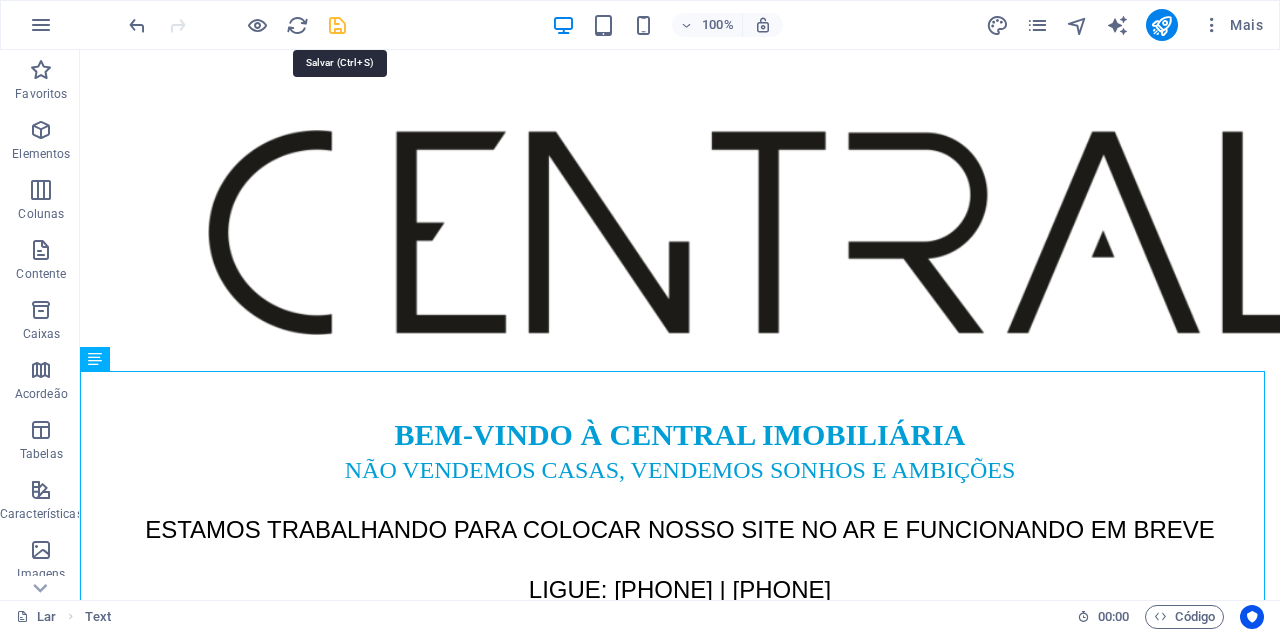 click at bounding box center (337, 25) 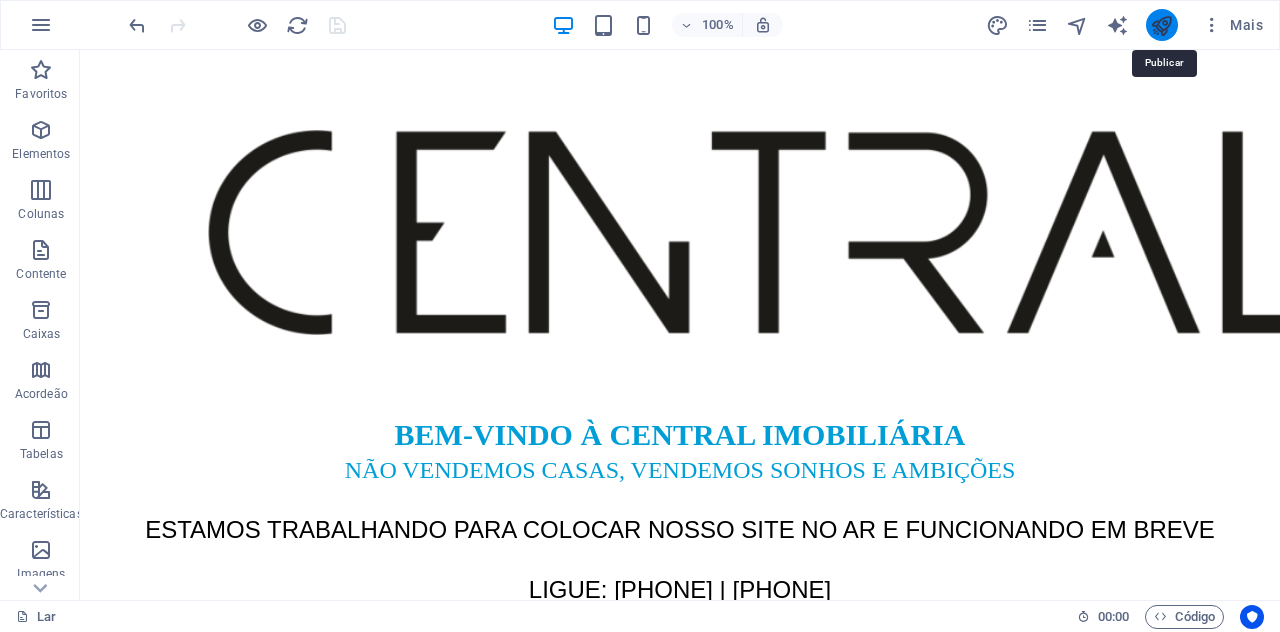 click at bounding box center [1161, 25] 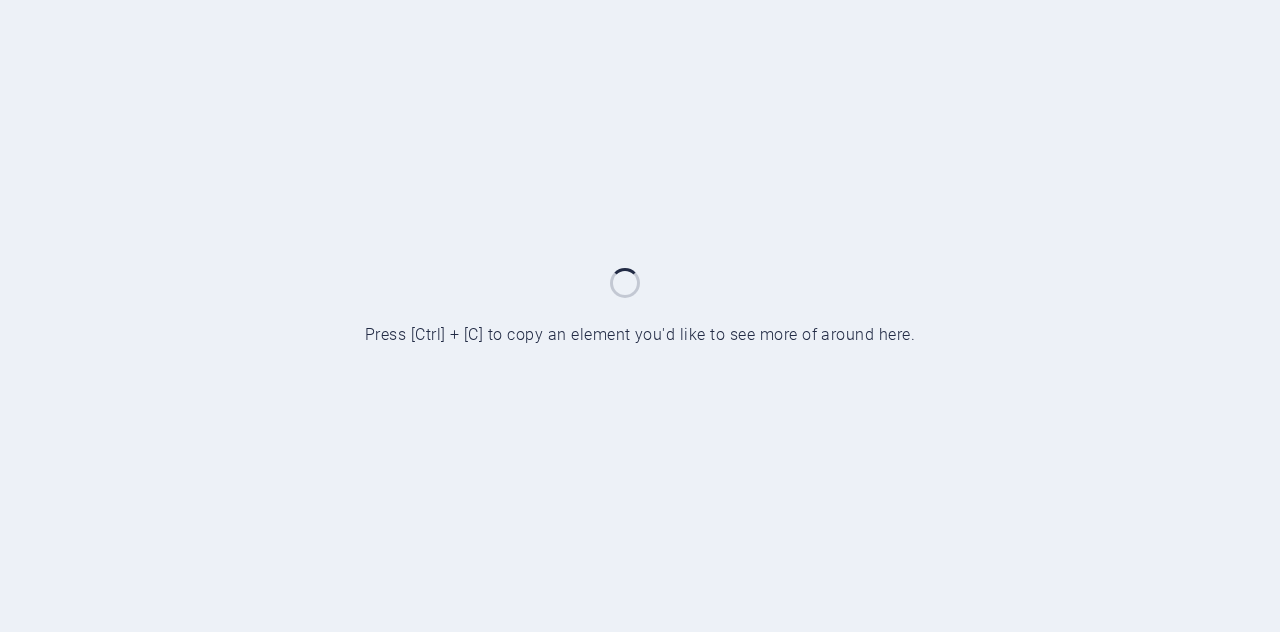 scroll, scrollTop: 0, scrollLeft: 0, axis: both 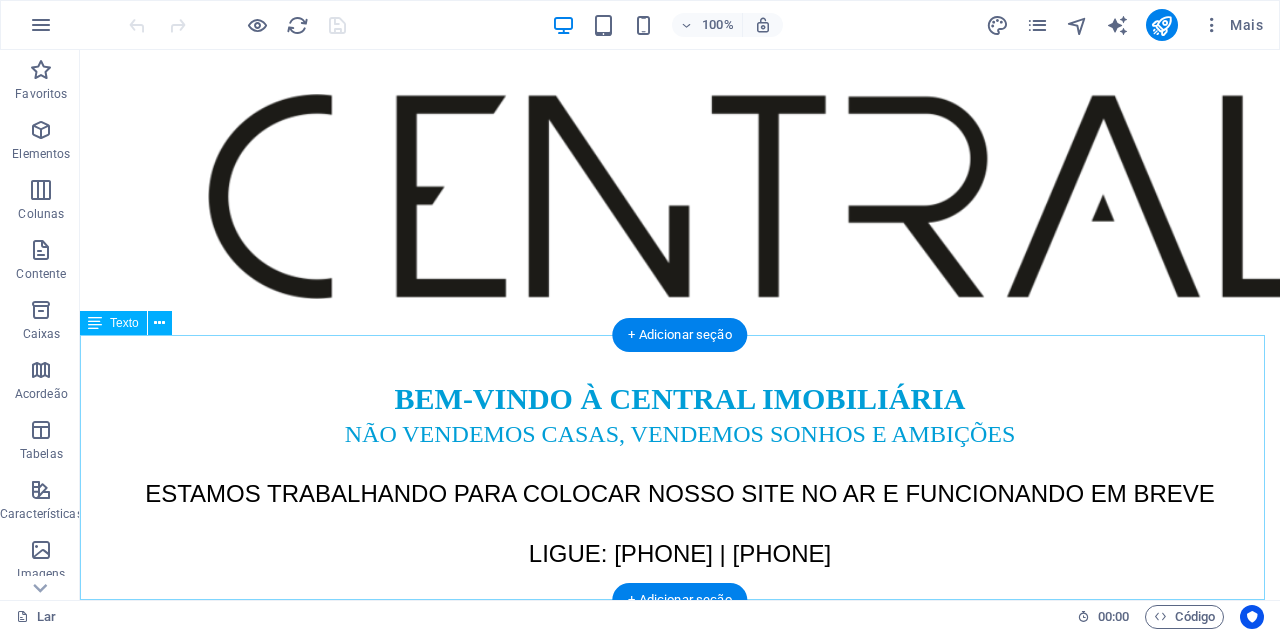 click on "https://www.livroreclamacoes.pt/" at bounding box center (680, 632) 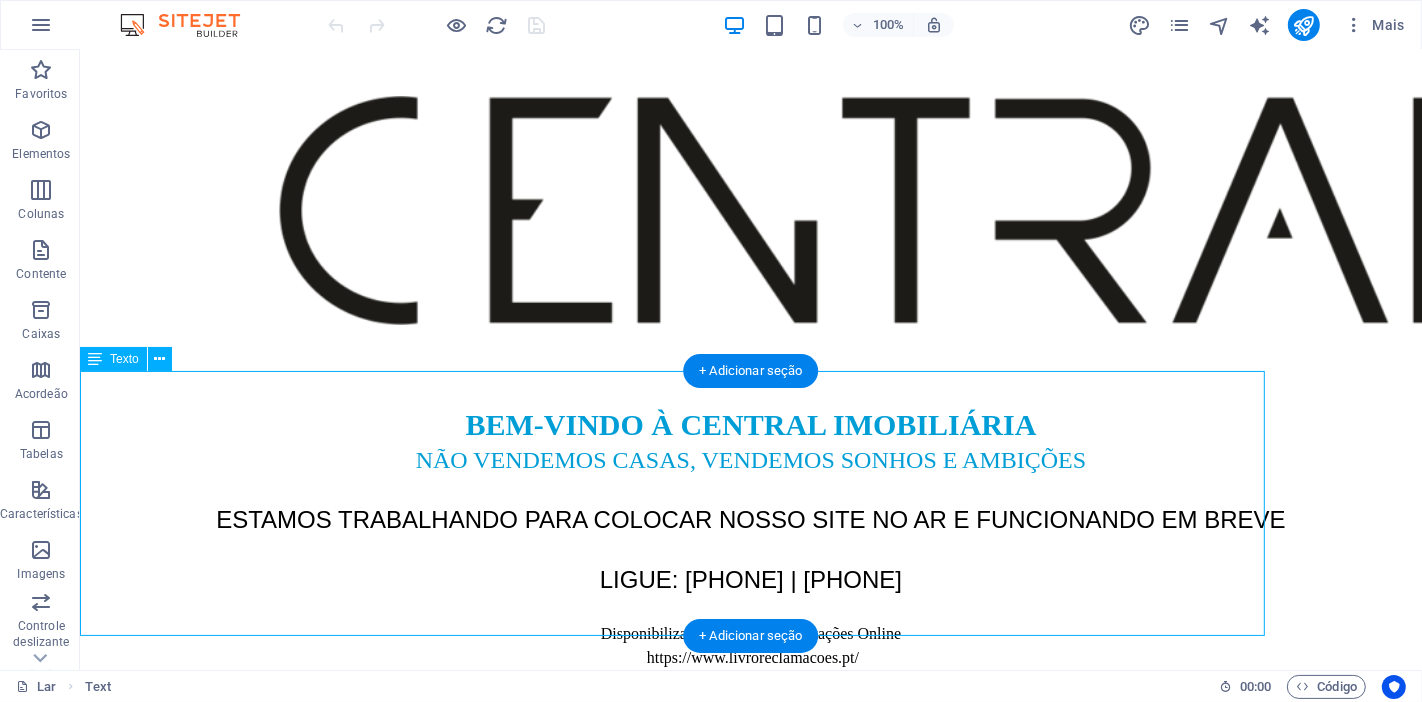 scroll, scrollTop: 0, scrollLeft: 0, axis: both 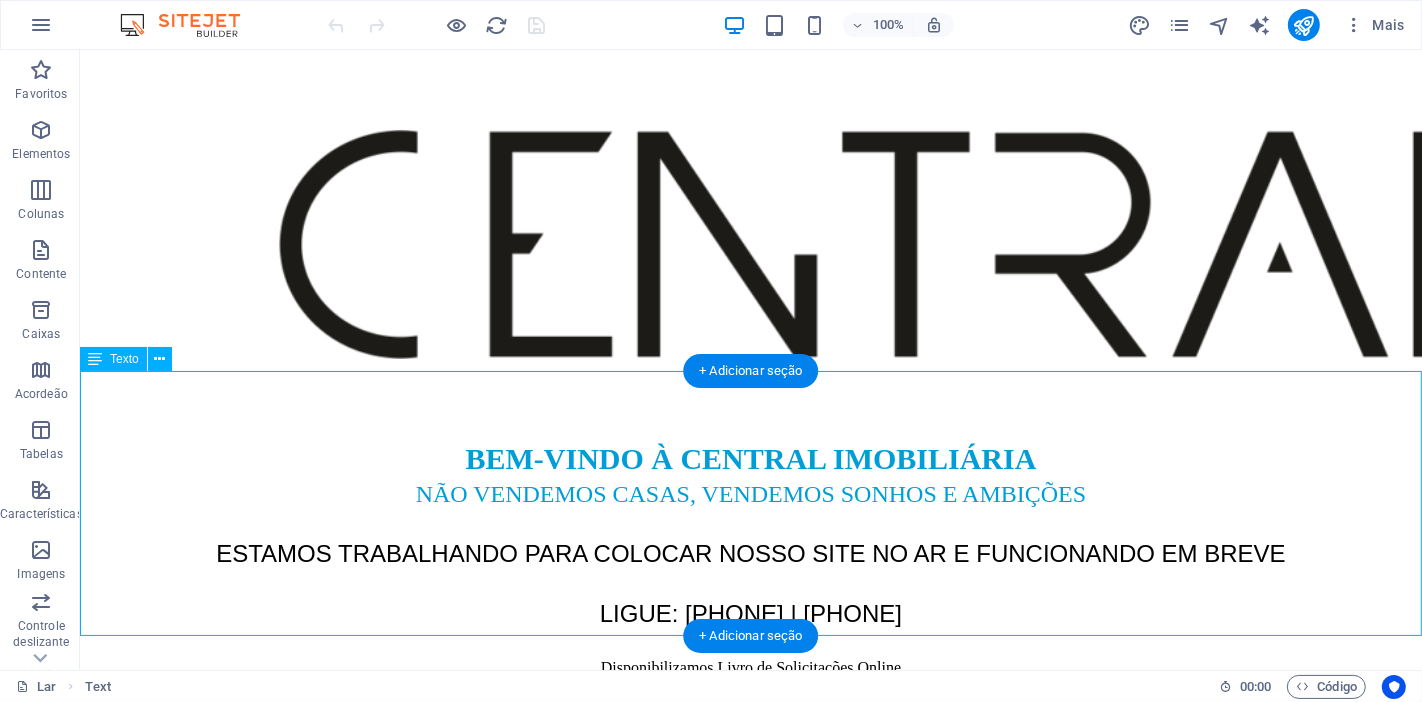 click on "Disponibilizamos Livro de Solicitações Online" at bounding box center (750, 667) 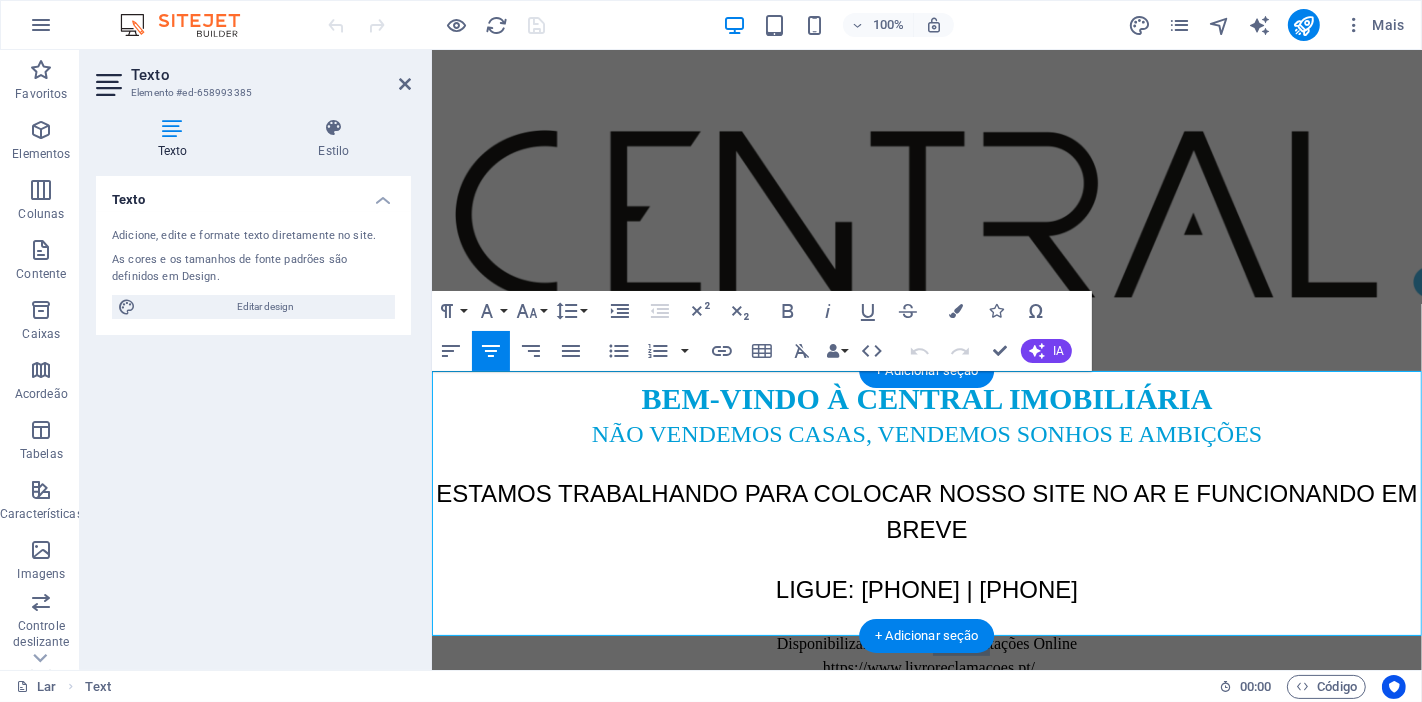 drag, startPoint x: 990, startPoint y: 595, endPoint x: 936, endPoint y: 590, distance: 54.230988 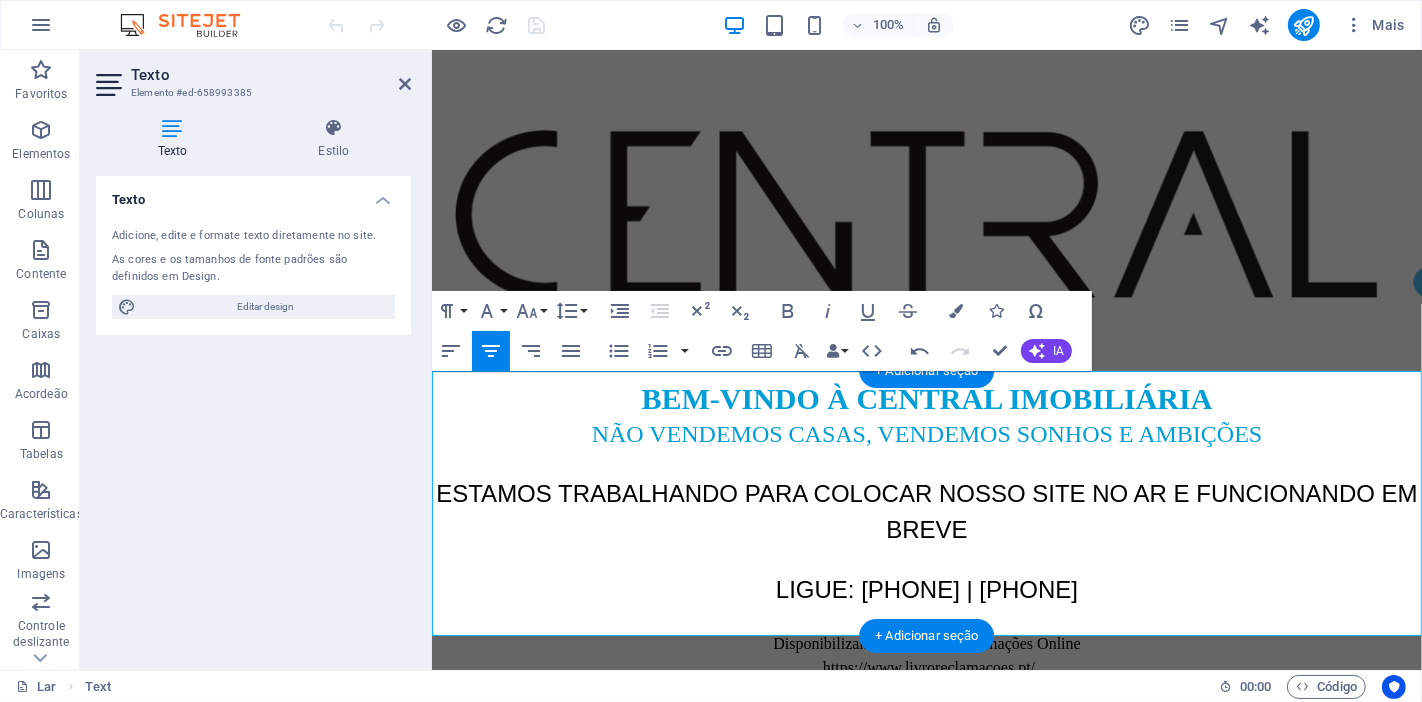 click at bounding box center [926, 620] 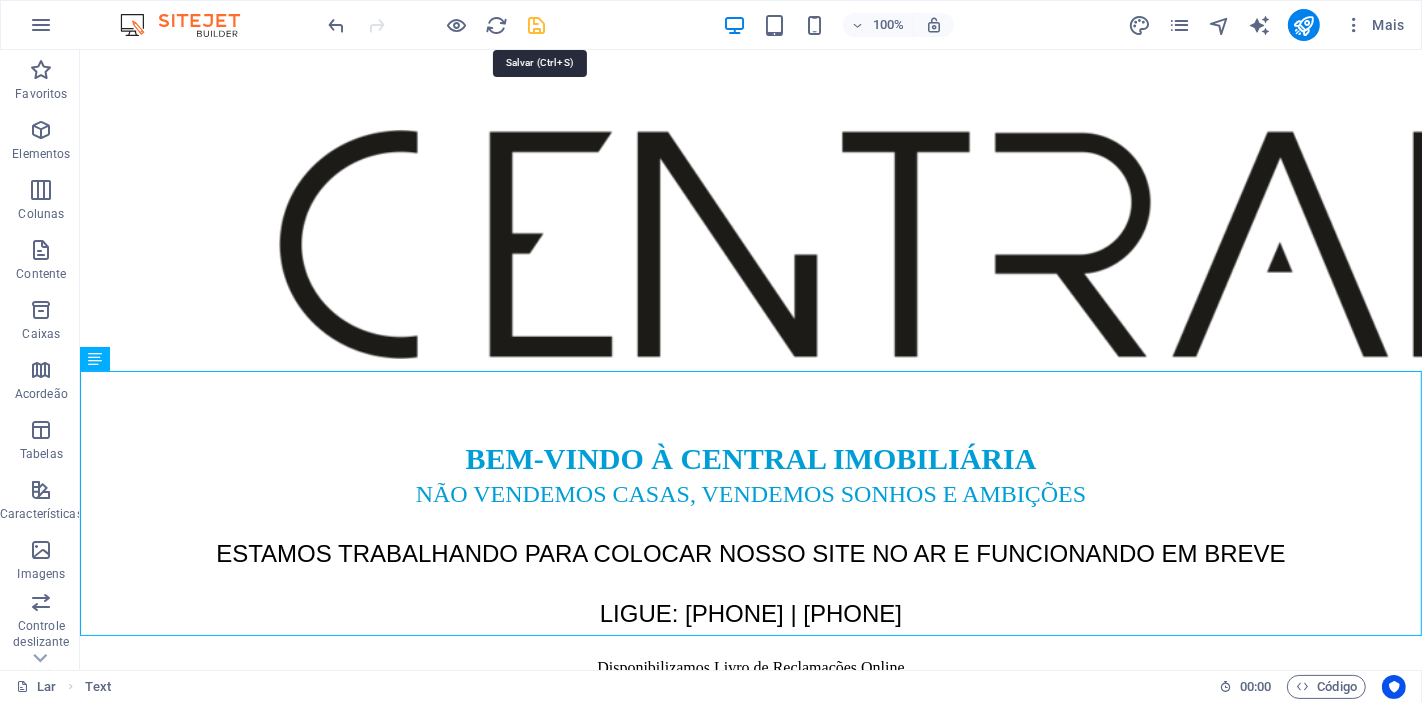 click at bounding box center [537, 25] 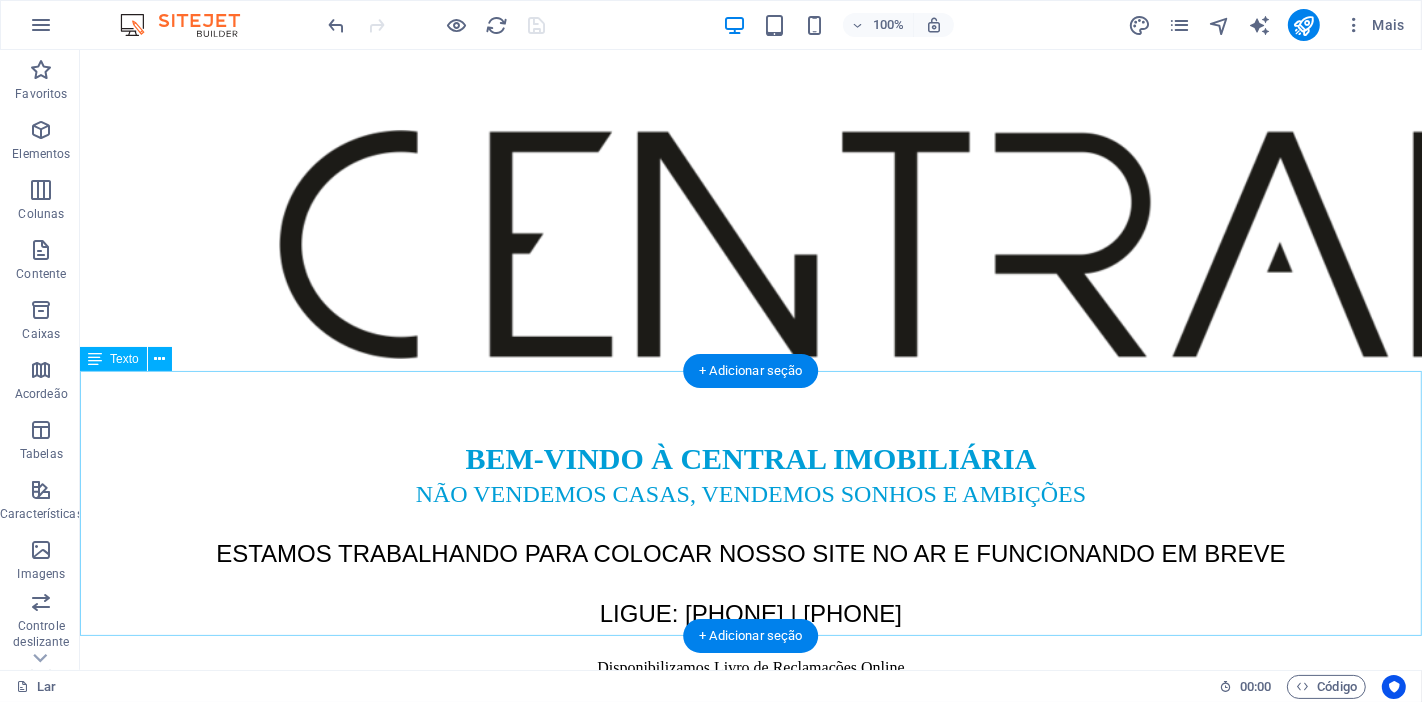 click on "https://www.livroreclamacoes.pt/" at bounding box center [750, 692] 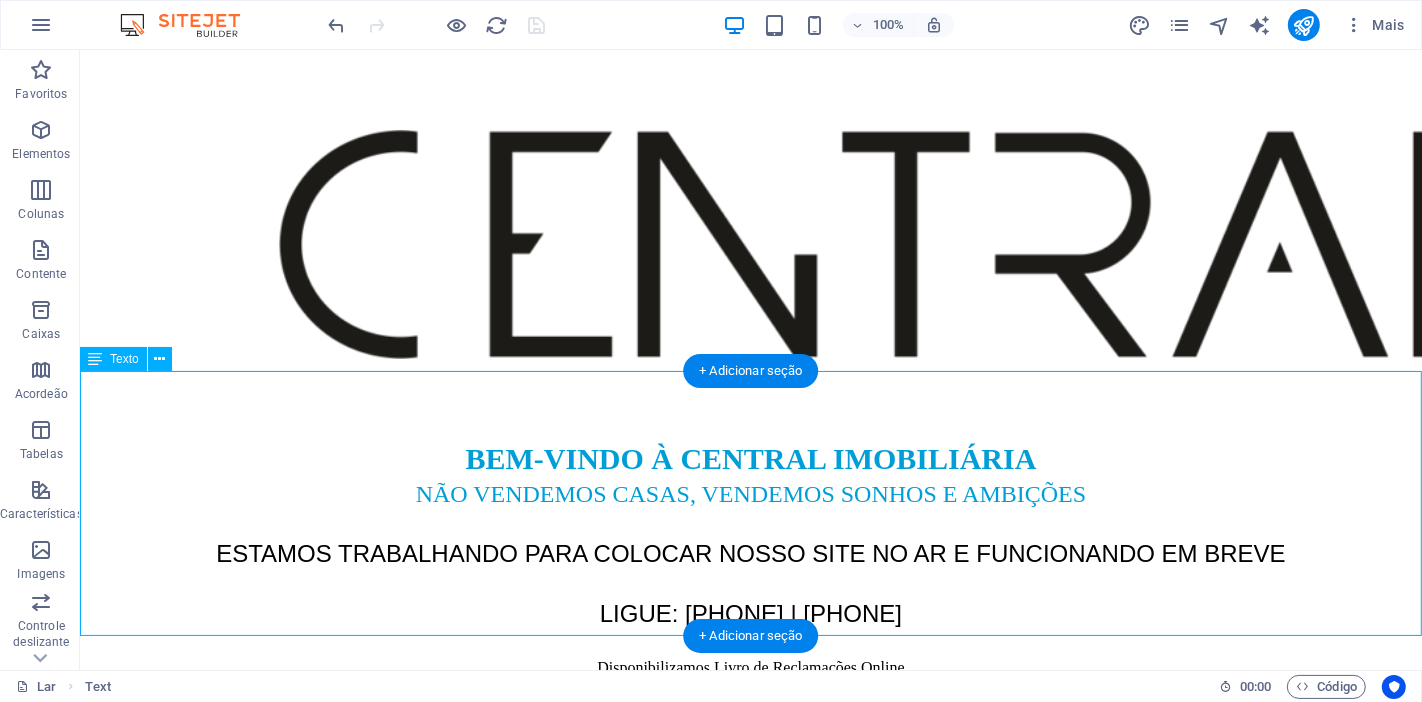 click on "https://www.livroreclamacoes.pt/" at bounding box center [750, 692] 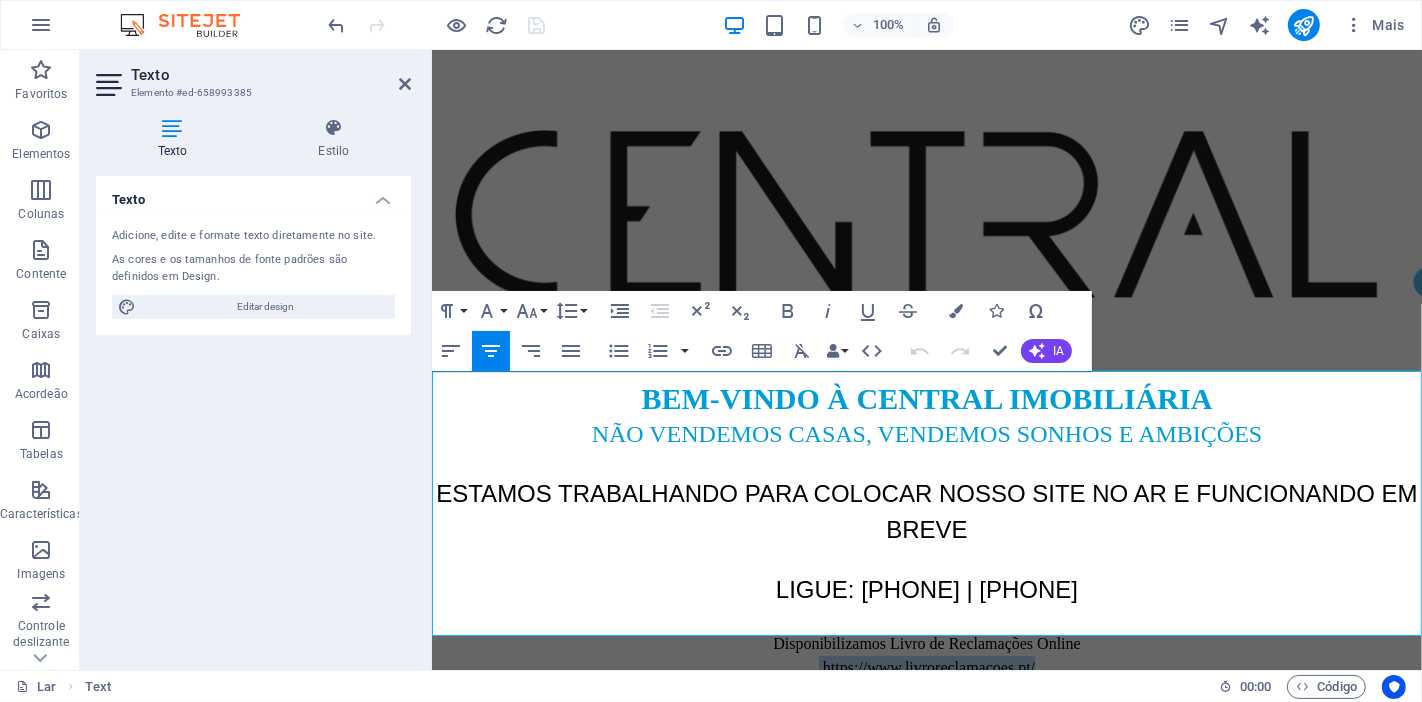 drag, startPoint x: 823, startPoint y: 624, endPoint x: 1075, endPoint y: 617, distance: 252.0972 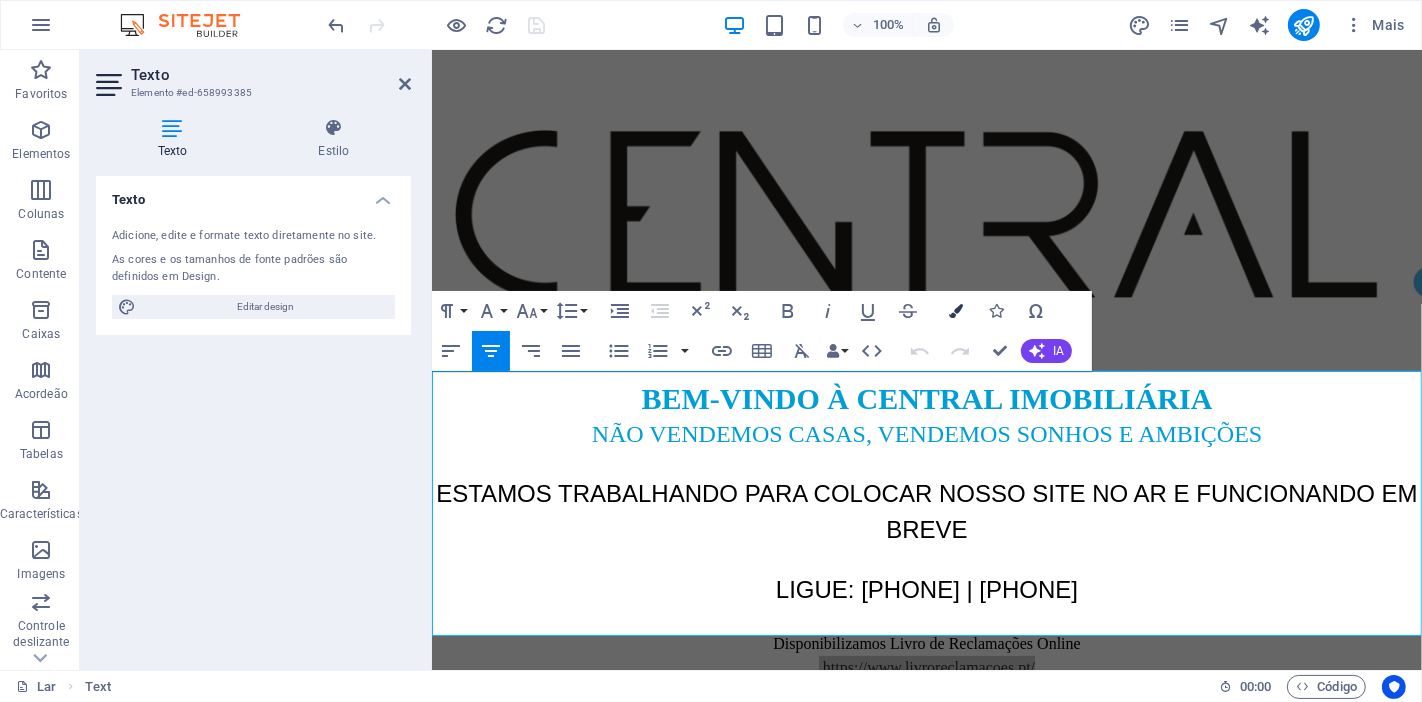 click at bounding box center [956, 311] 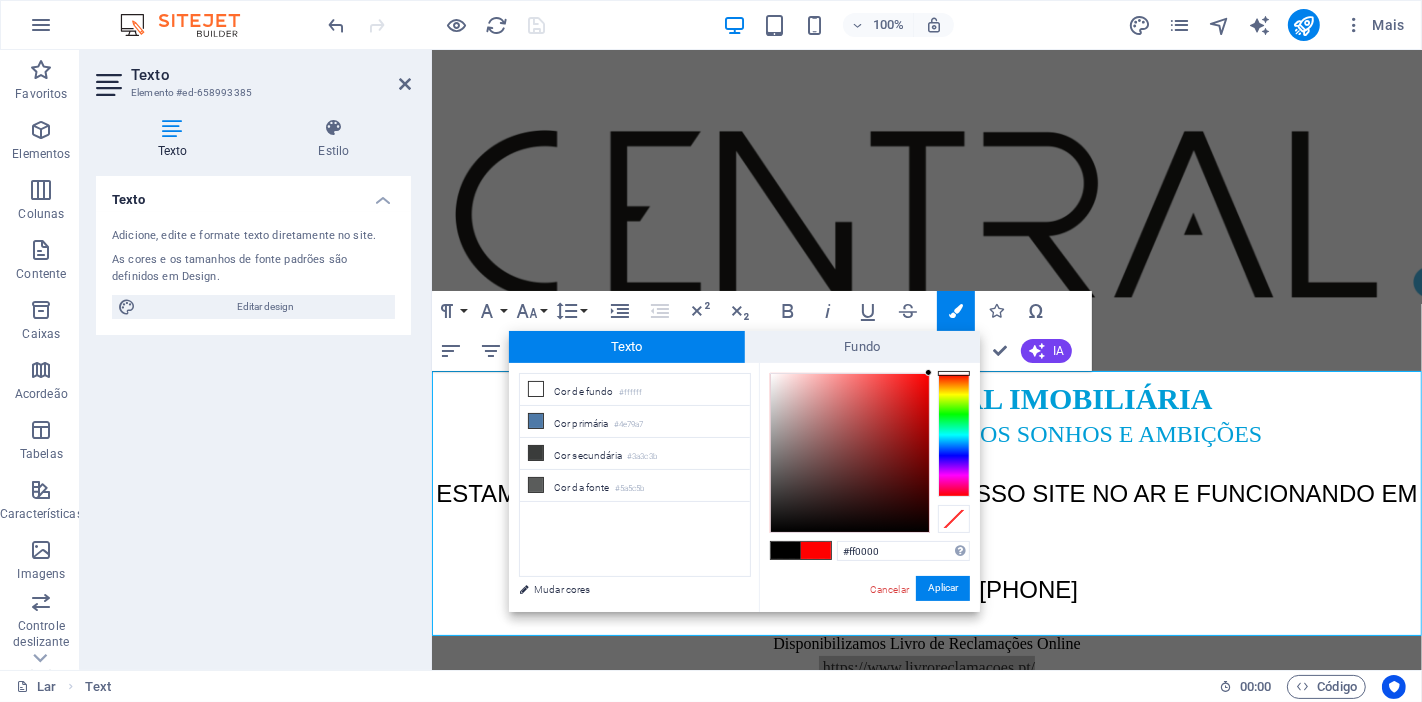 drag, startPoint x: 885, startPoint y: 397, endPoint x: 958, endPoint y: 367, distance: 78.92401 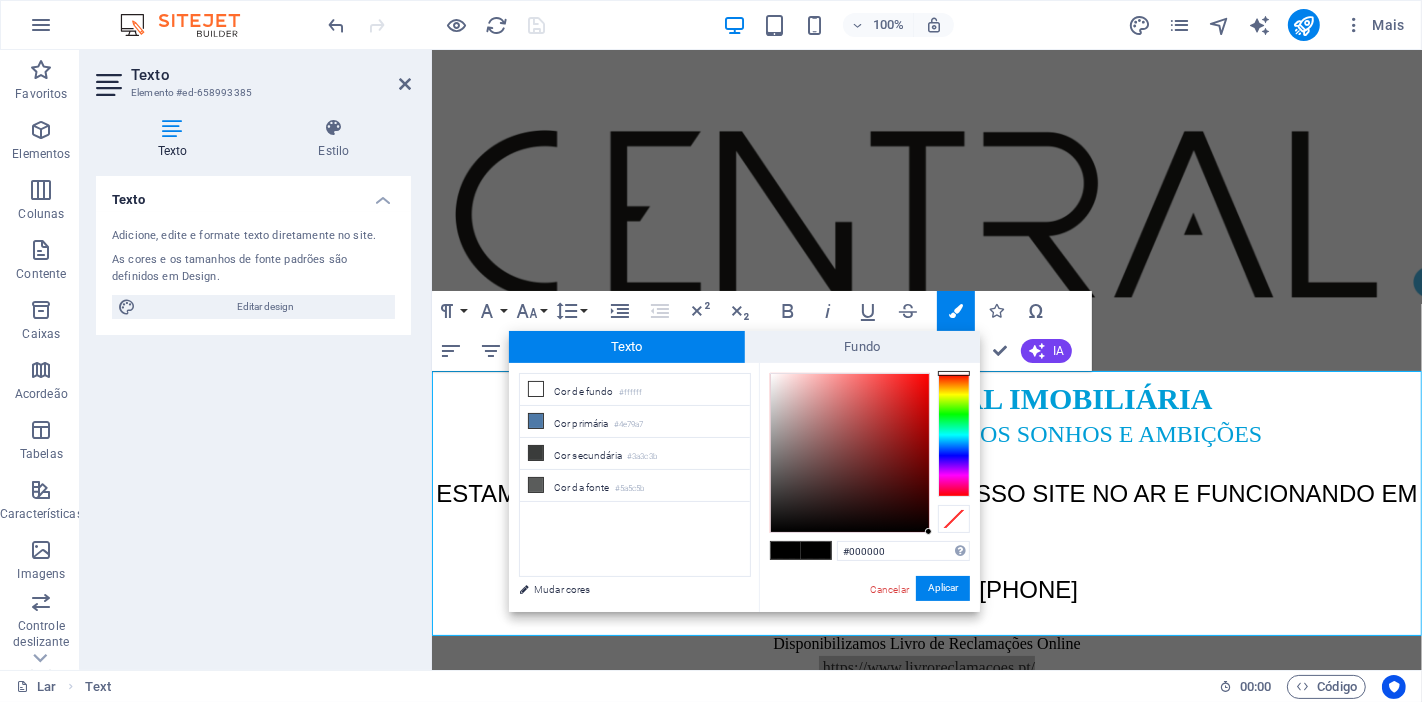 type on "#ff0000" 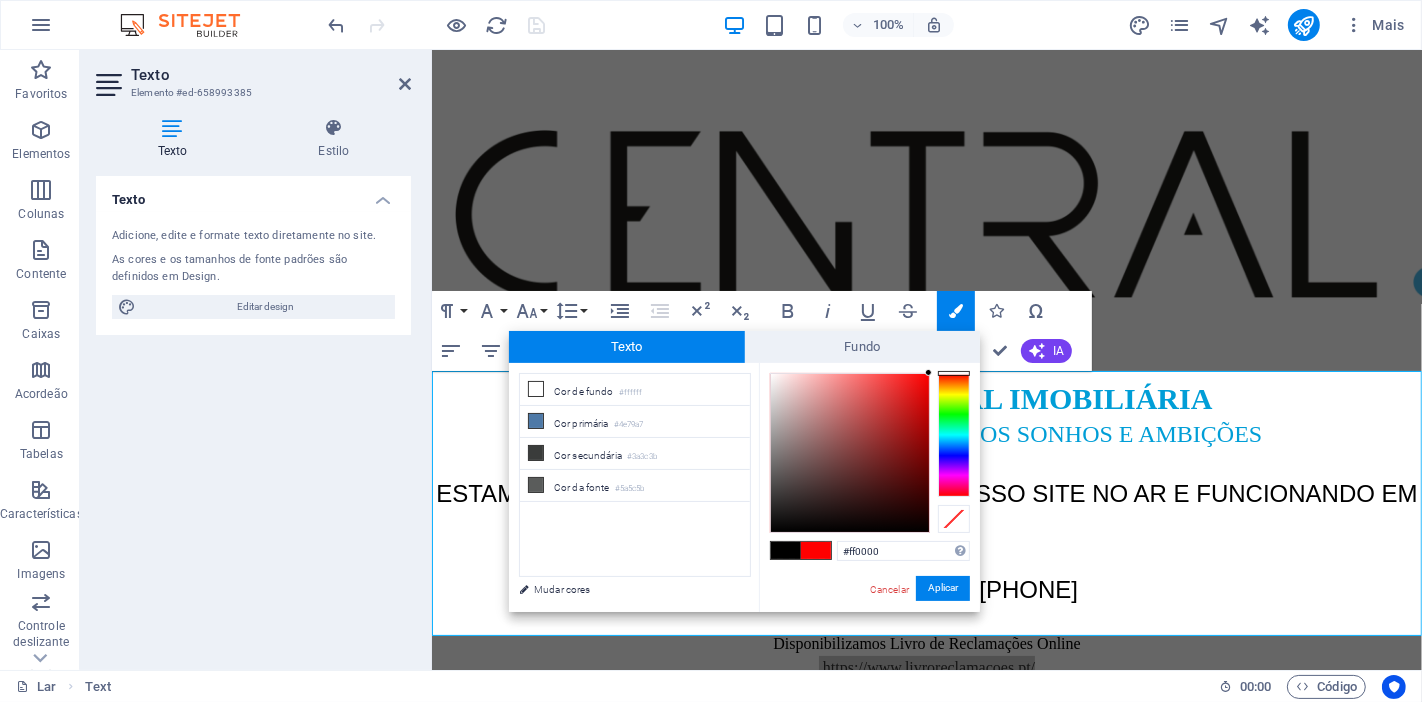 click on "Arraste aqui para substituir o conteúdo existente. Pressione “Ctrl” se quiser criar um novo elemento.
Texto   Imagem Flutuante   Imagem Formato de parágrafo Normal Título 1 Título 2 Título 3 Título 4 Título 5 Título 6 Código Família de fontes Arial Geórgia Impacto Tahoma Times New Roman Verdana Tamanho da fonte 8 9 10 11 12 14 18 24 30 36 48 60 72 96 Altura da linha Padrão Solteiro 1,15 1,5 Dobro Aumentar recuo Diminuir recuo Sobrescrito Subscrito Audacioso itálico Sublinhado Tachado Cores Ícones Caracteres especiais Alinhar à esquerda Alinhar ao centro Alinhar à direita Alinhar Justificar Lista não ordenada   Padrão Círculo Disco Quadrado    Lista ordenada   Padrão Alfa Inferior Grego inferior Baixo Romano Alfa Superior Romano Superior    Inserir link Inserir tabela Limpar formatação Ligações de dados Empresa Primeiro nome Sobrenome Rua CEP Cidade E-mail Telefone Móvel Fax Campo personalizado 1 Campo personalizado 2 Campo personalizado 3 Campo personalizado 4" at bounding box center (927, 360) 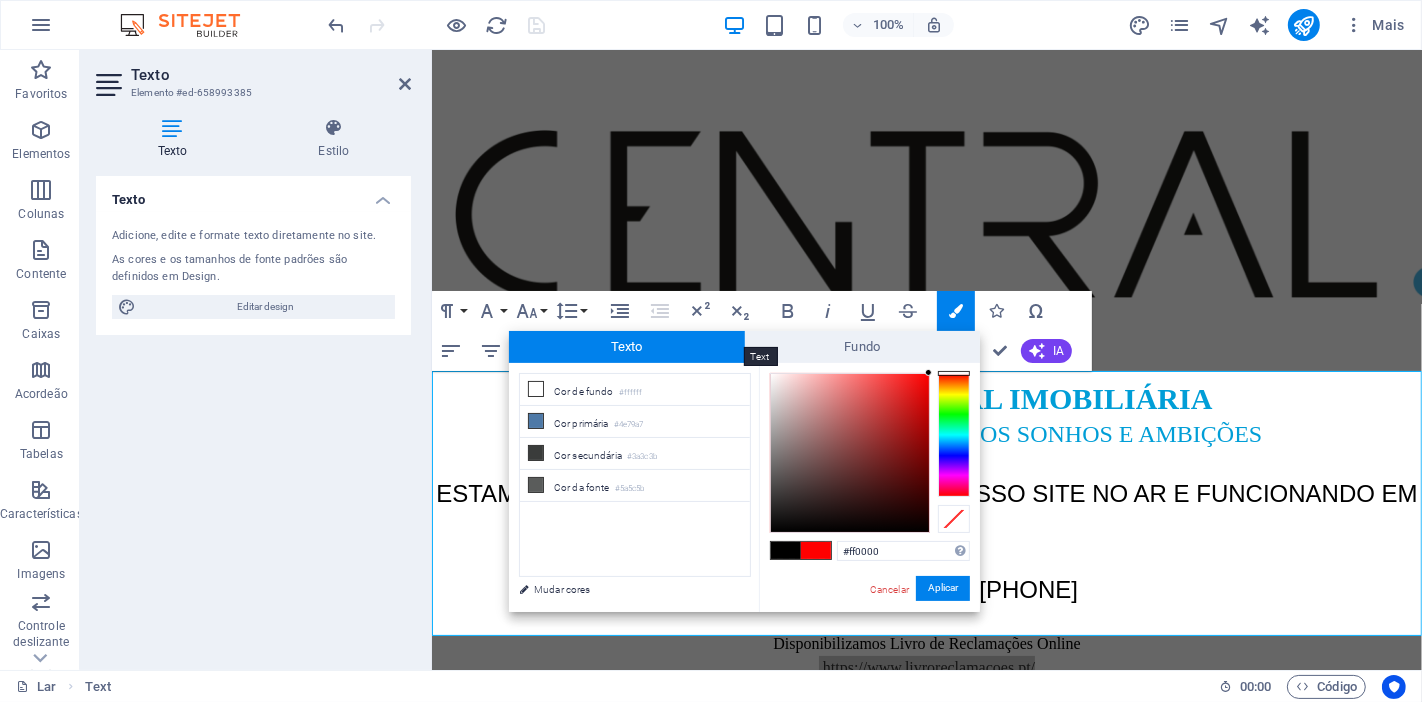 click on "Texto" at bounding box center [627, 347] 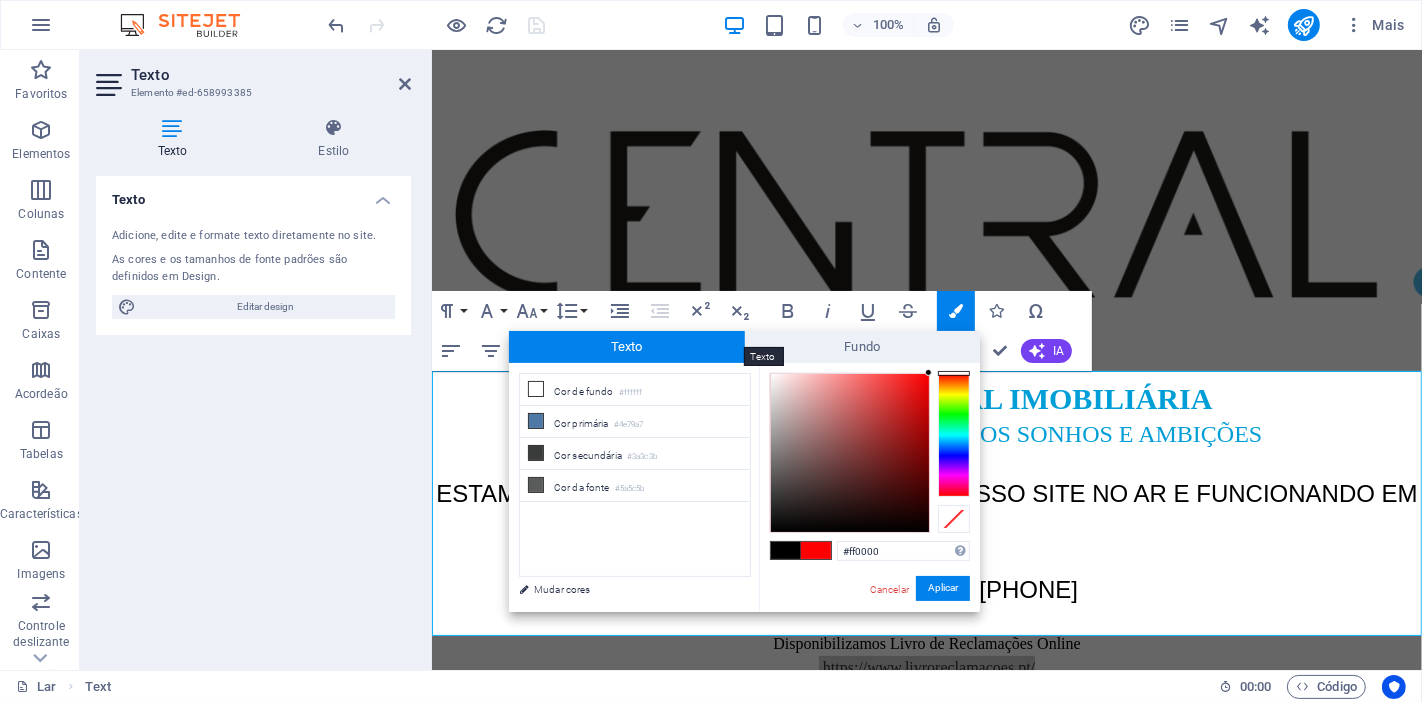 click on "Texto" at bounding box center [627, 347] 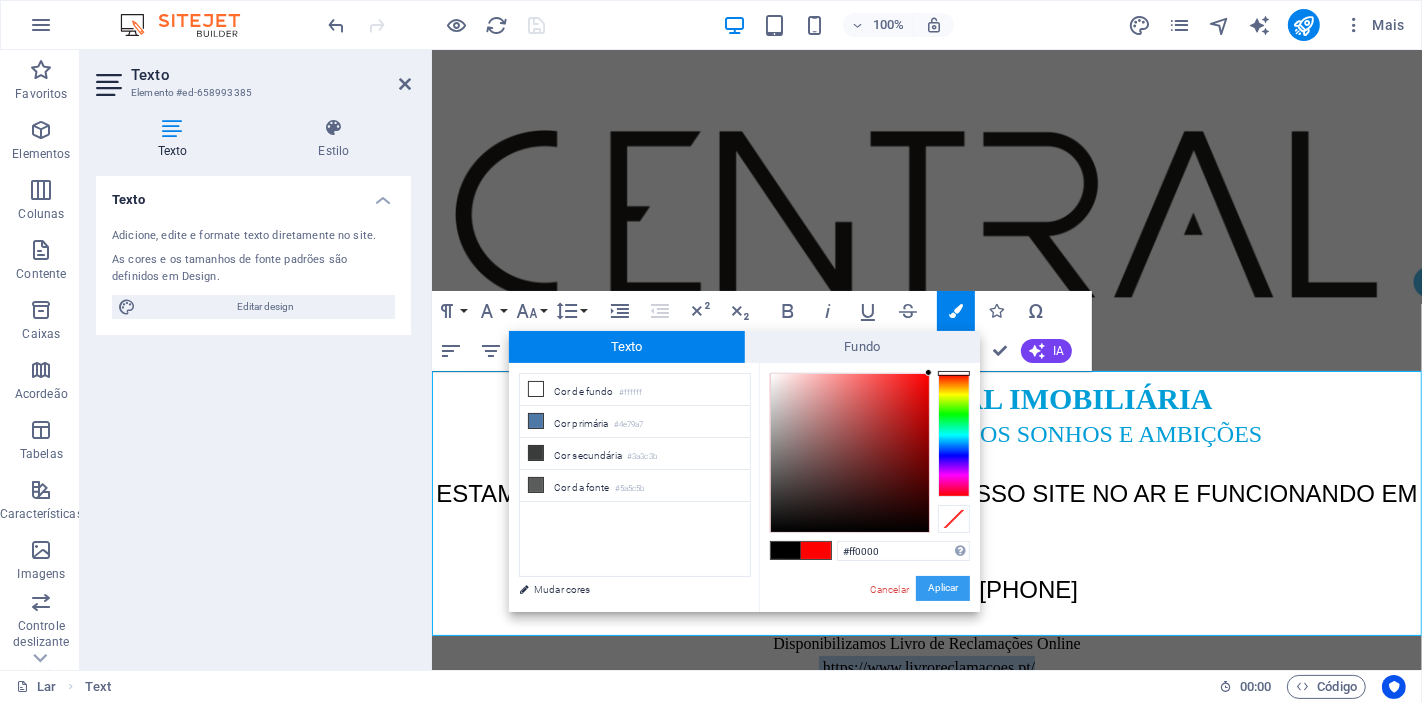 click on "Aplicar" at bounding box center [943, 588] 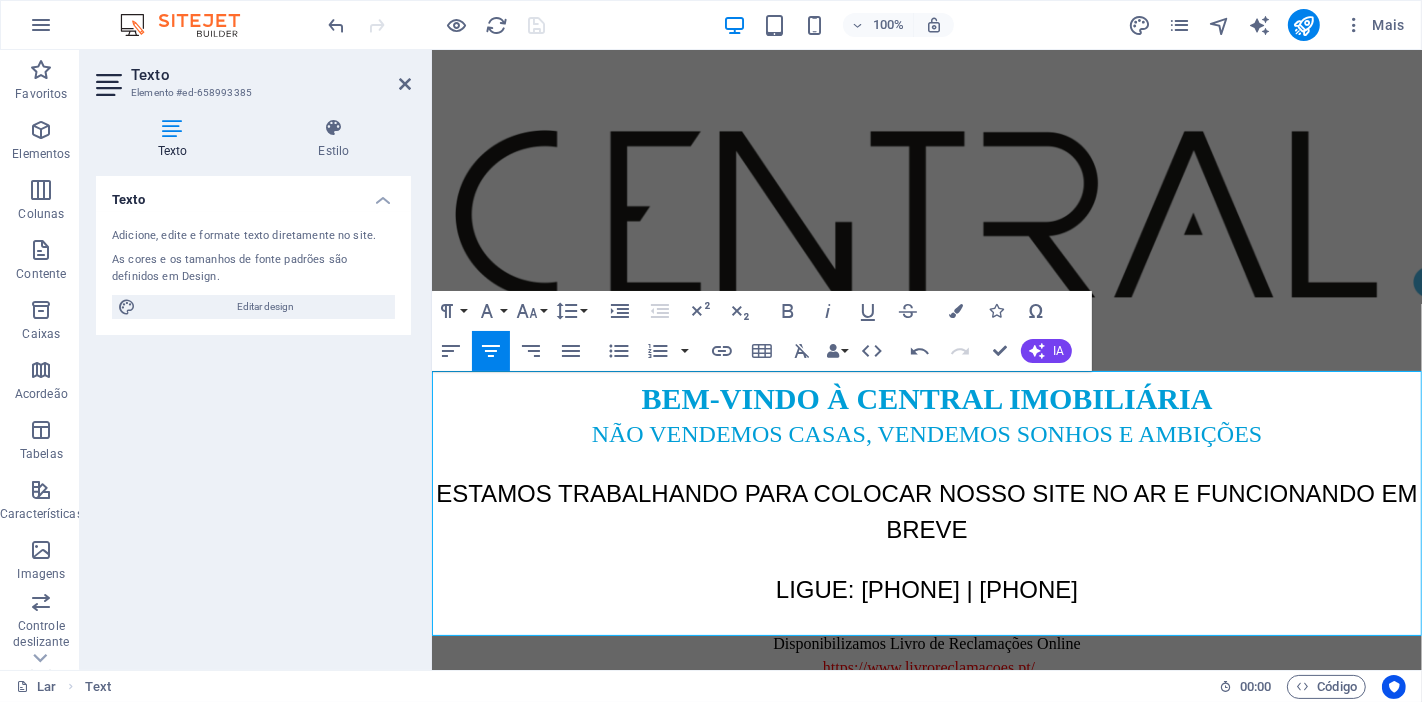 click on "Bem-vindo à CENTRAL Imobiliária" at bounding box center (926, 398) 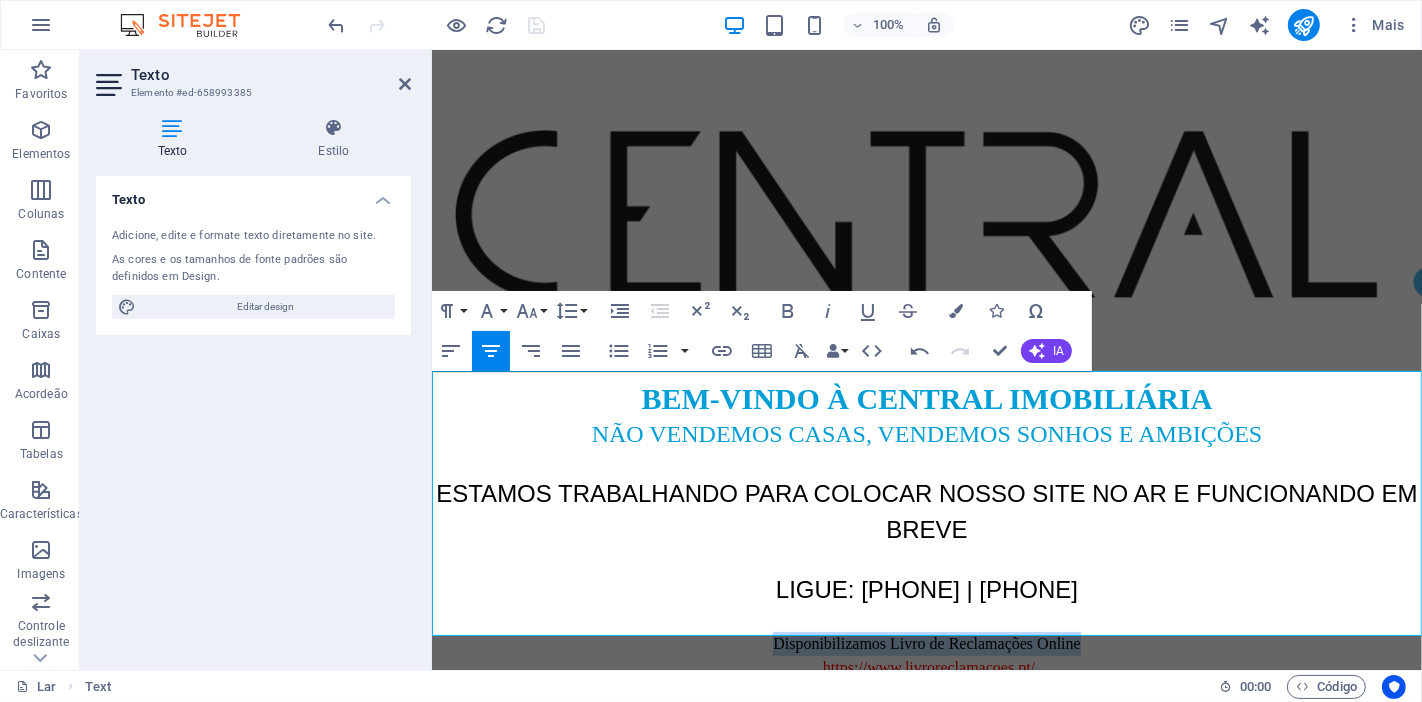drag, startPoint x: 773, startPoint y: 601, endPoint x: 1133, endPoint y: 604, distance: 360.0125 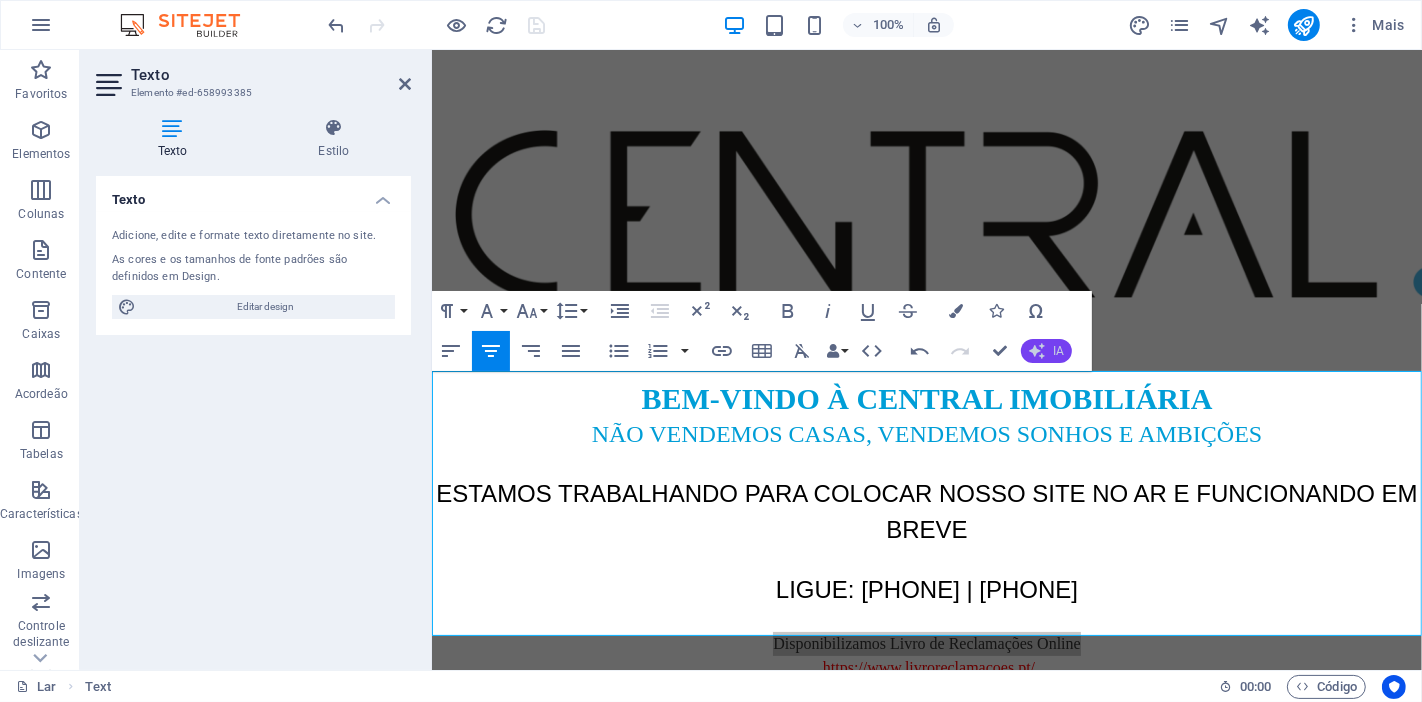 click on "IA" at bounding box center [1046, 351] 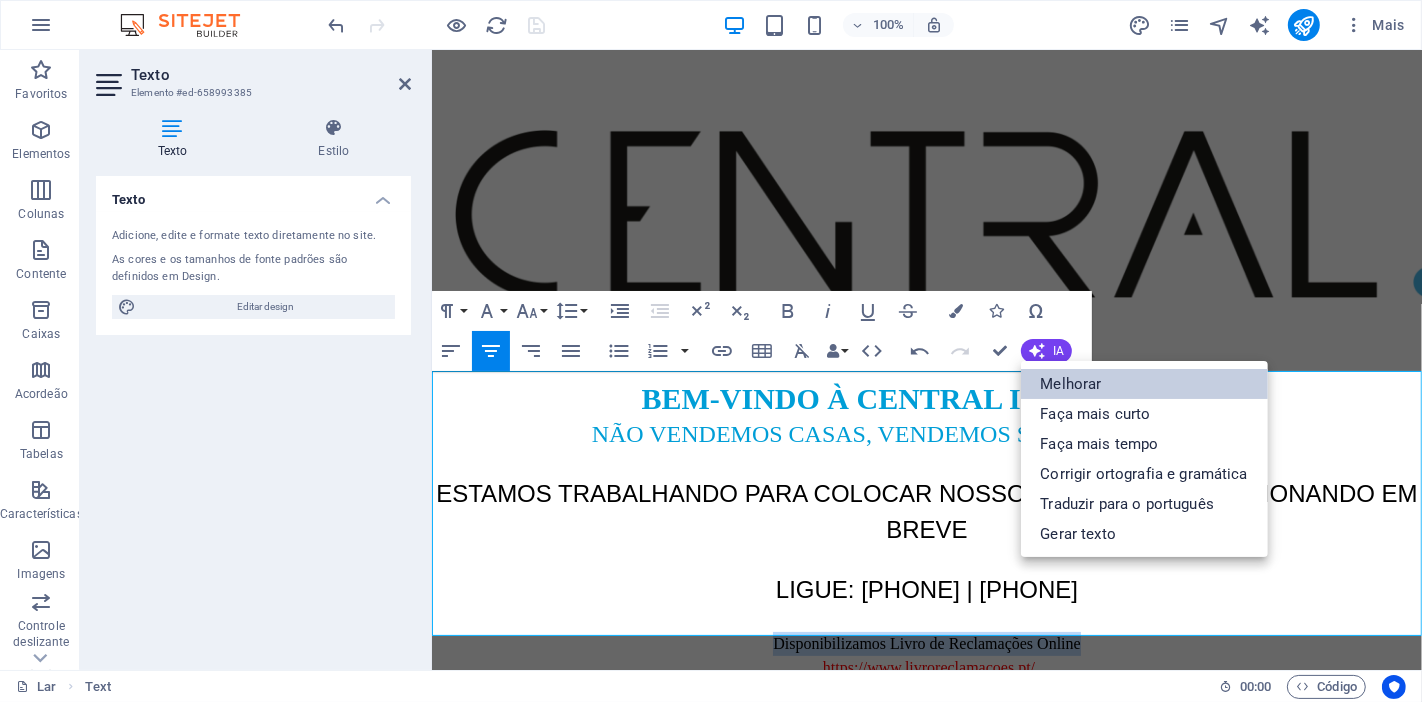 click on "Melhorar" at bounding box center [1071, 384] 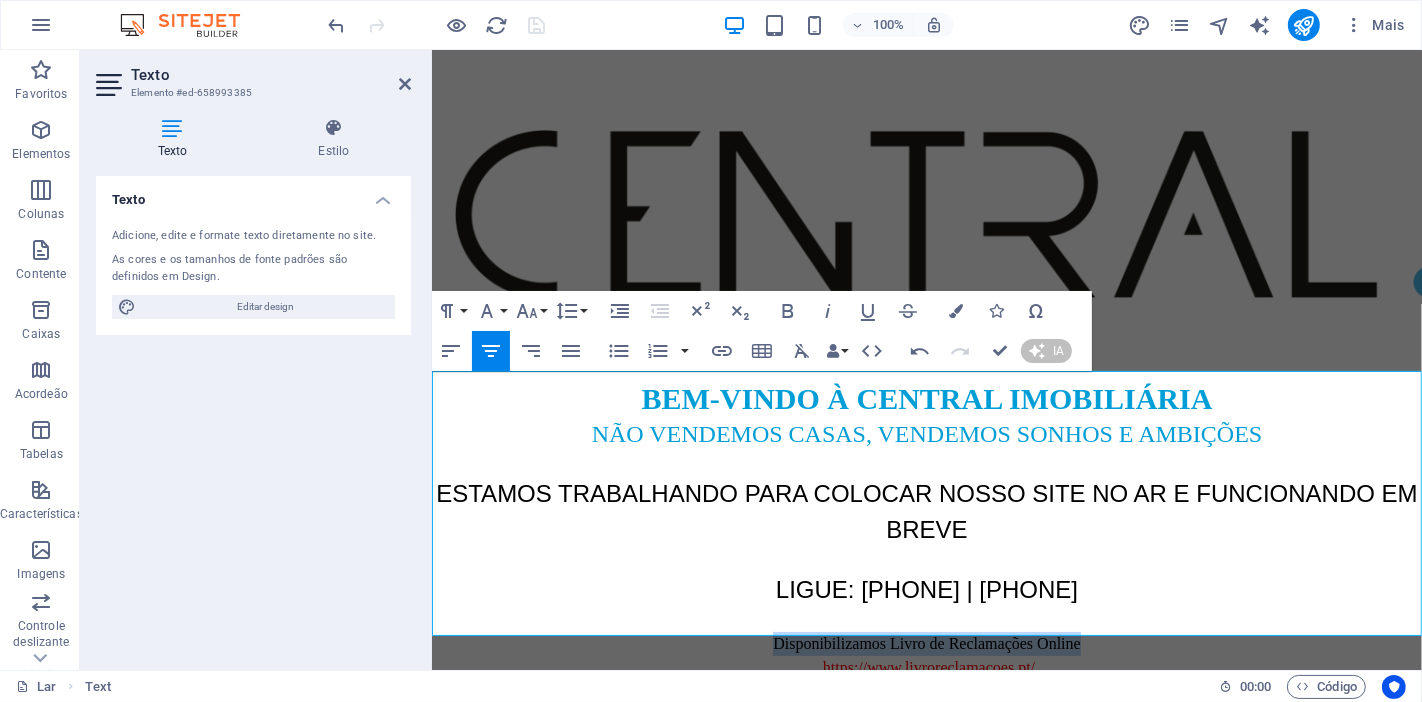 type 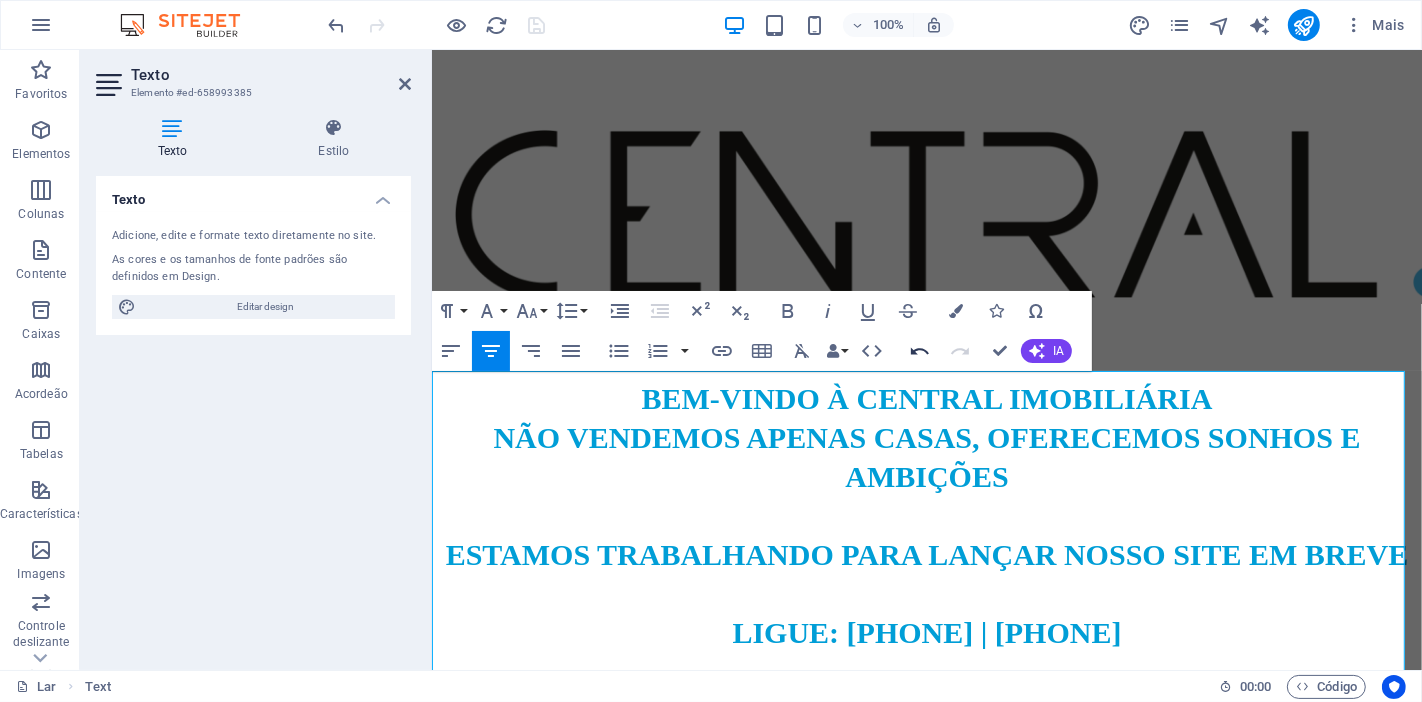 click 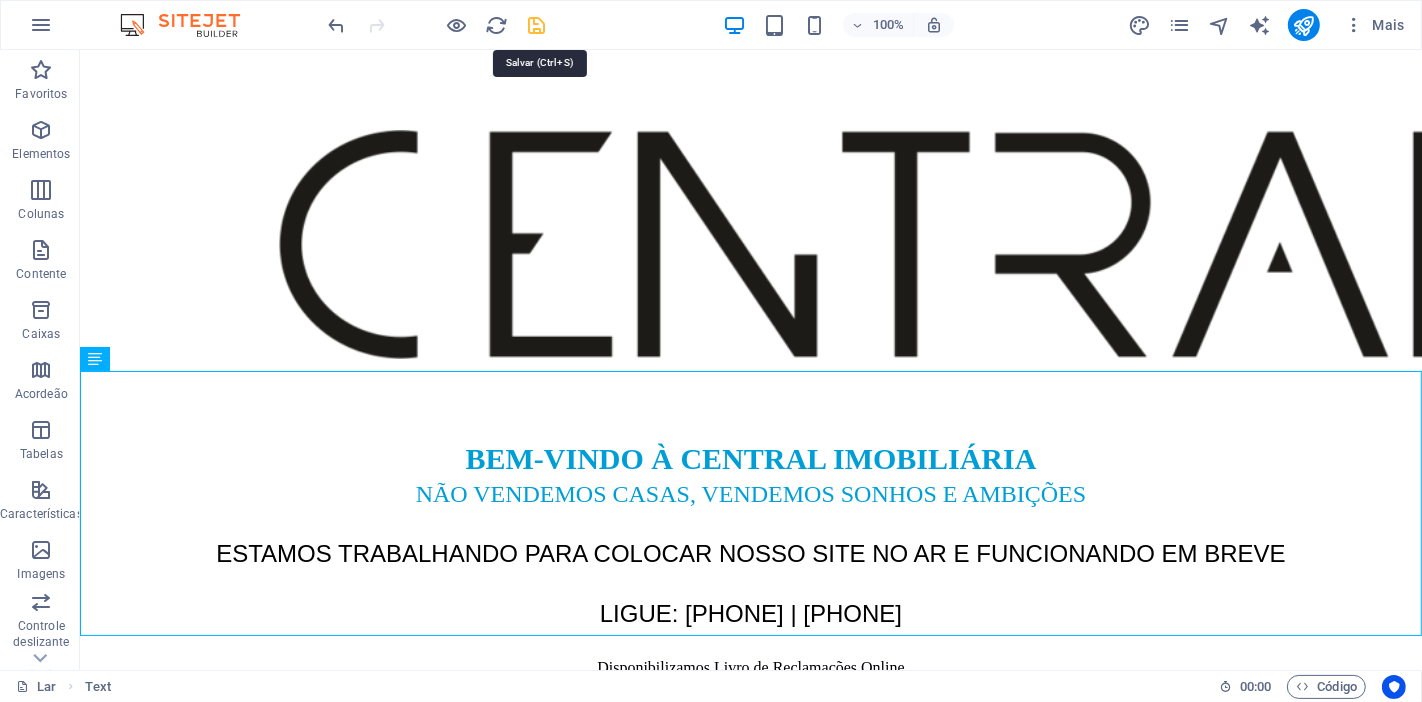 click at bounding box center (537, 25) 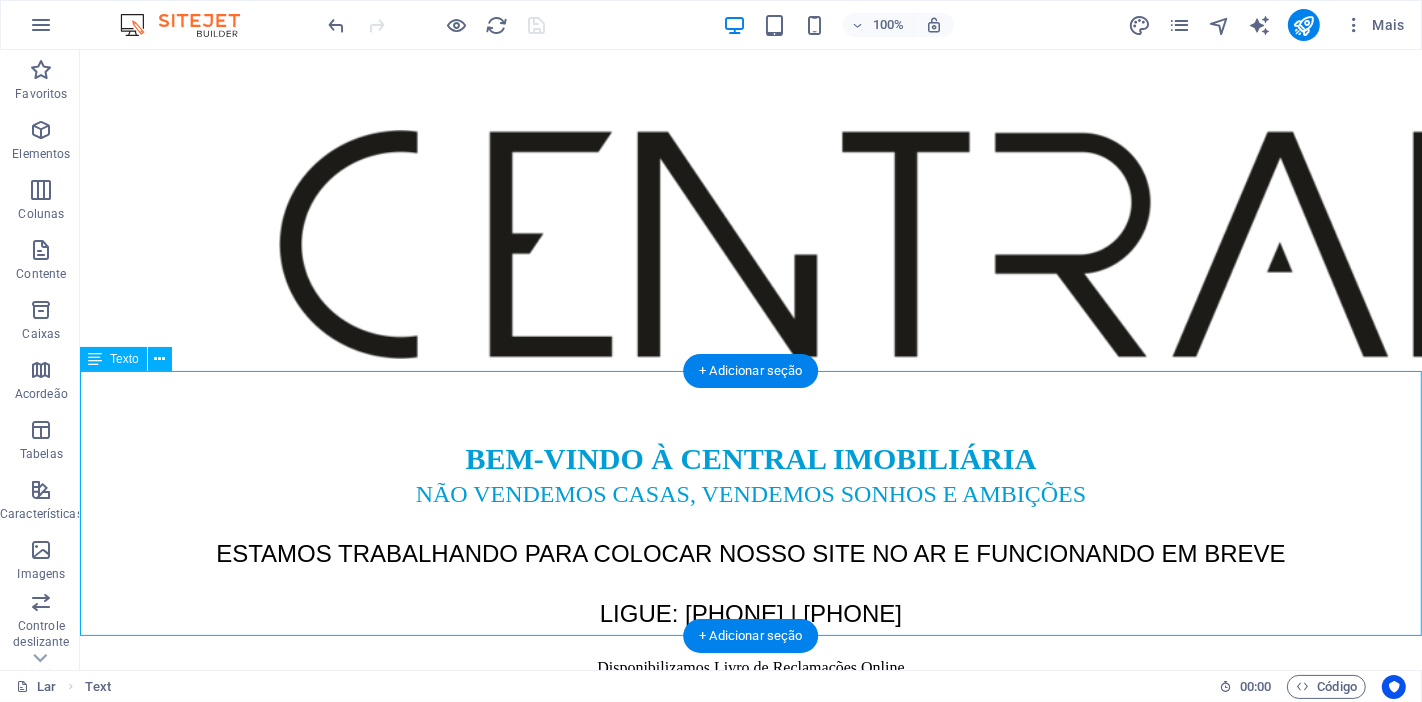 drag, startPoint x: 590, startPoint y: 596, endPoint x: 944, endPoint y: 630, distance: 355.62903 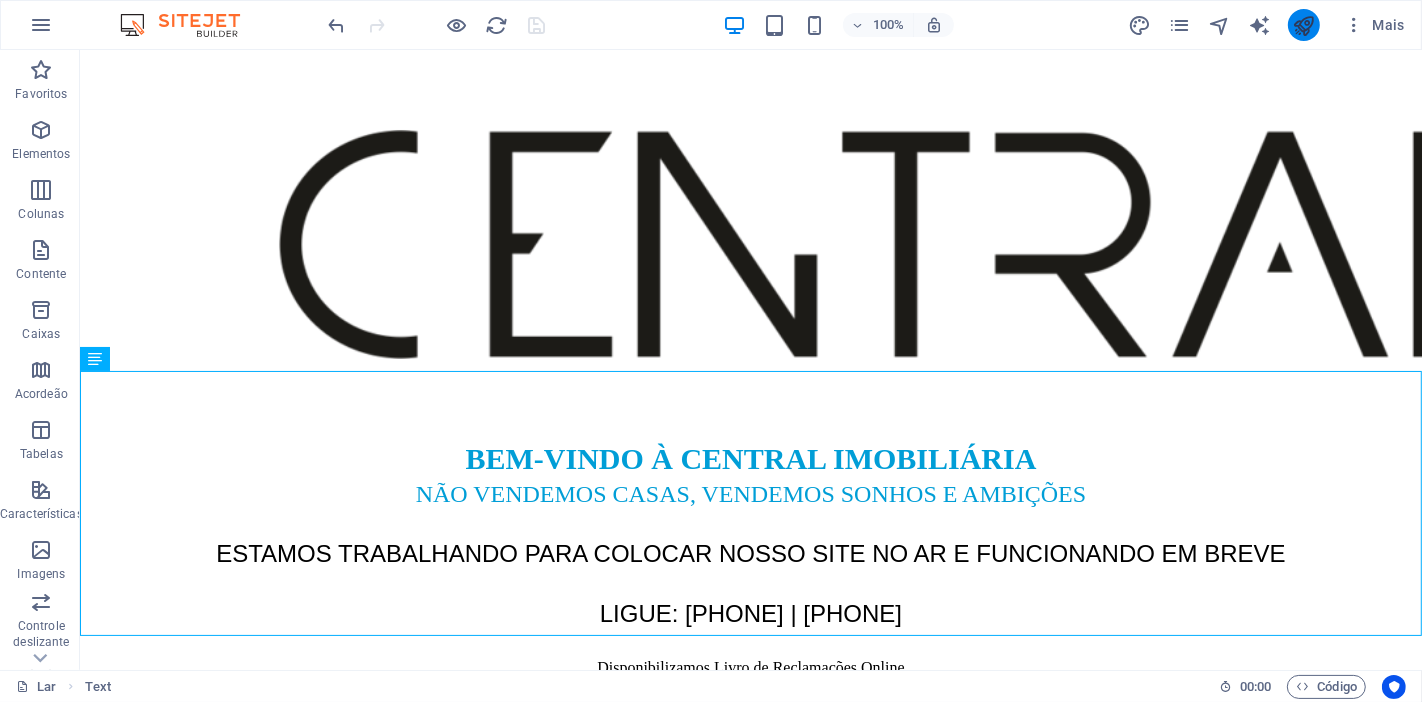click at bounding box center (1304, 25) 